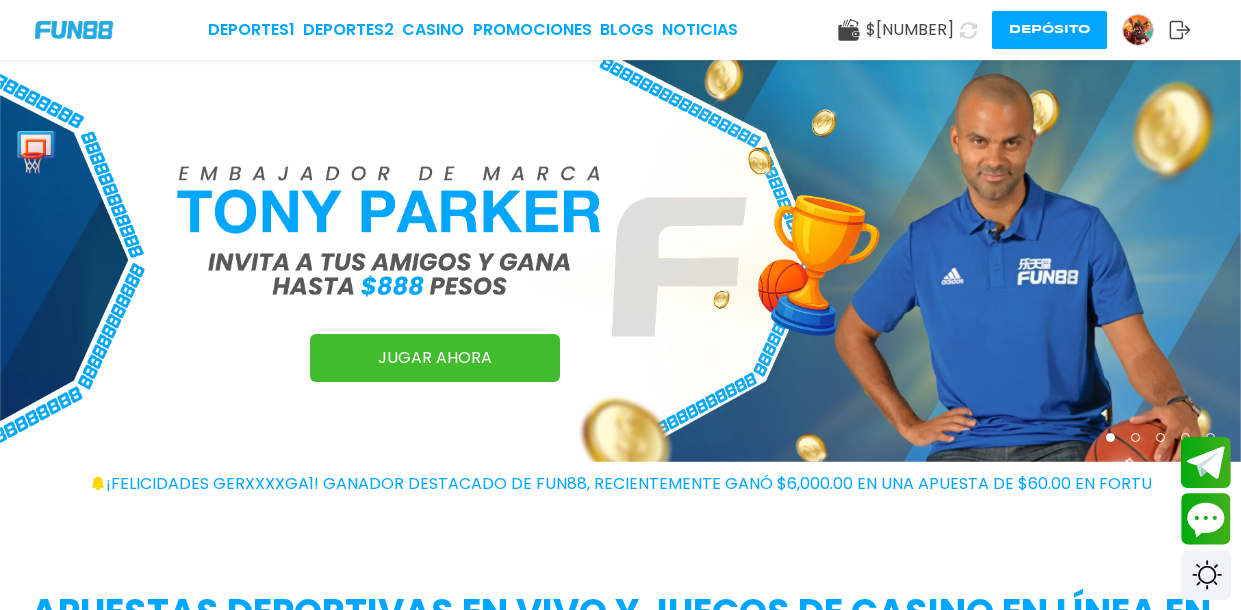 scroll, scrollTop: 0, scrollLeft: 0, axis: both 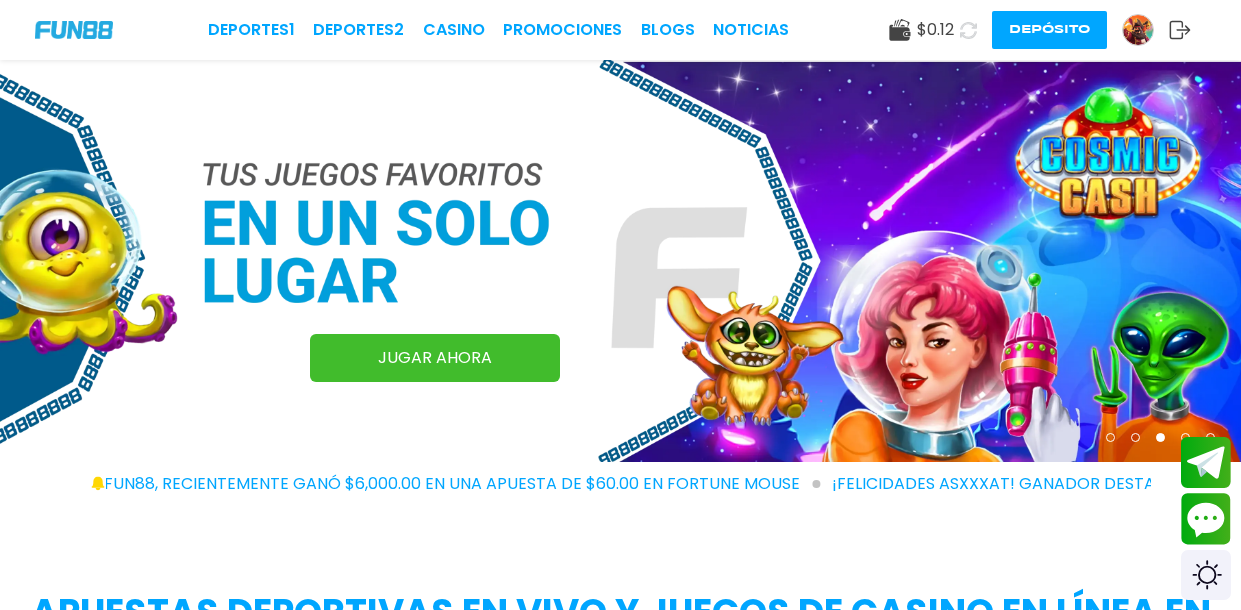 click at bounding box center (1138, 30) 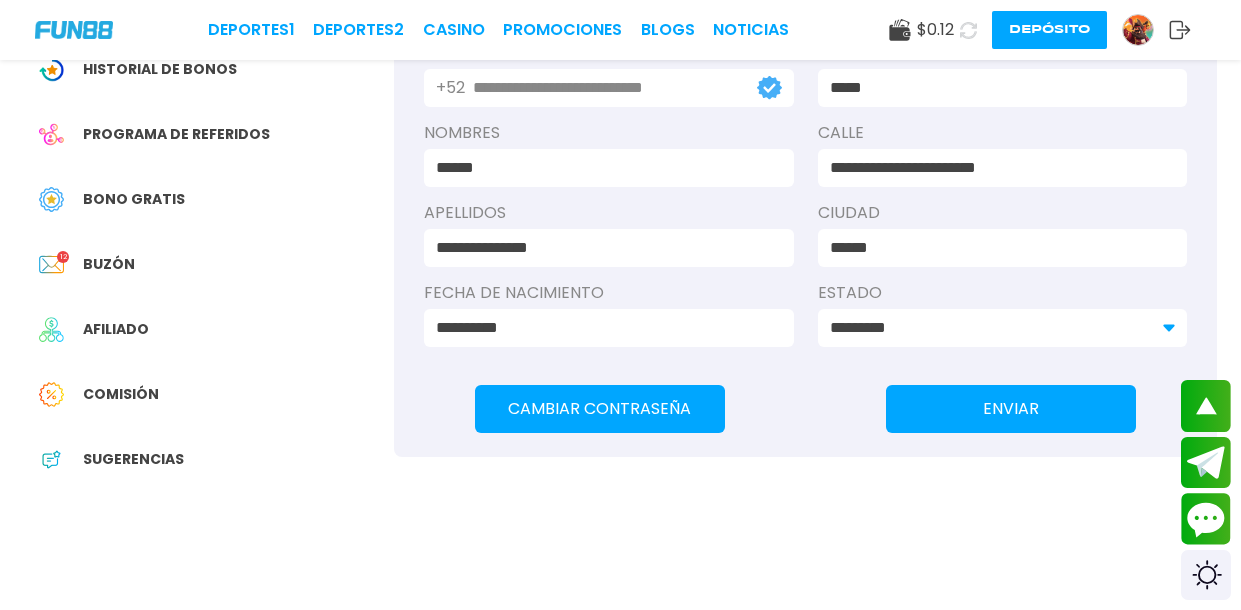 scroll, scrollTop: 378, scrollLeft: 0, axis: vertical 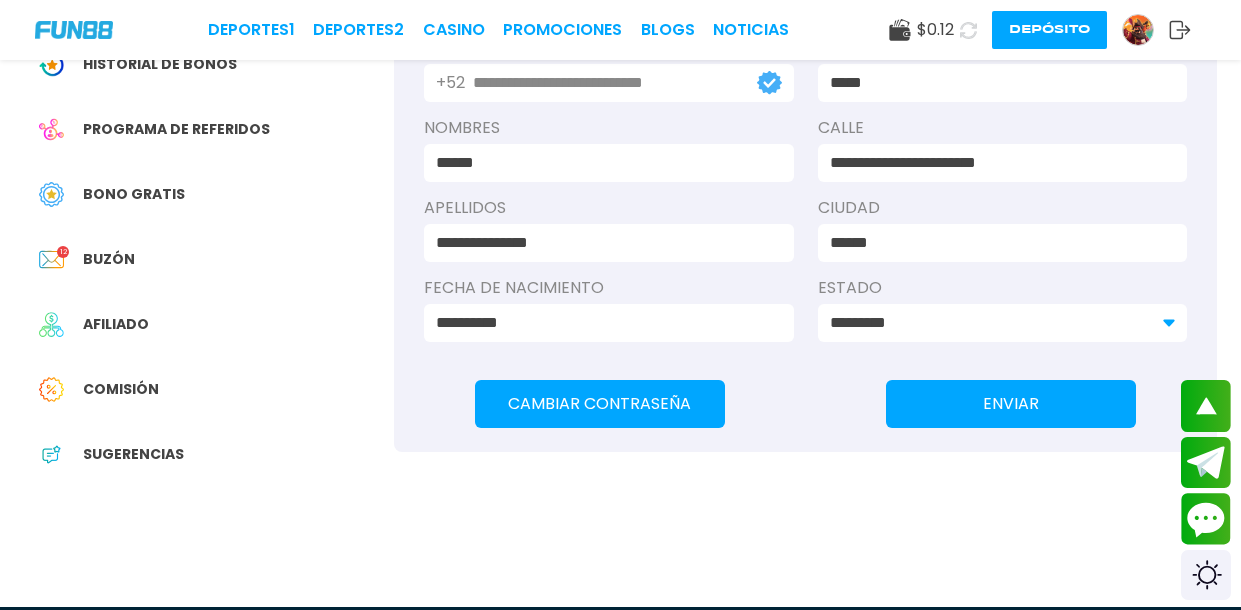 click on "Bono Gratis" at bounding box center [134, 194] 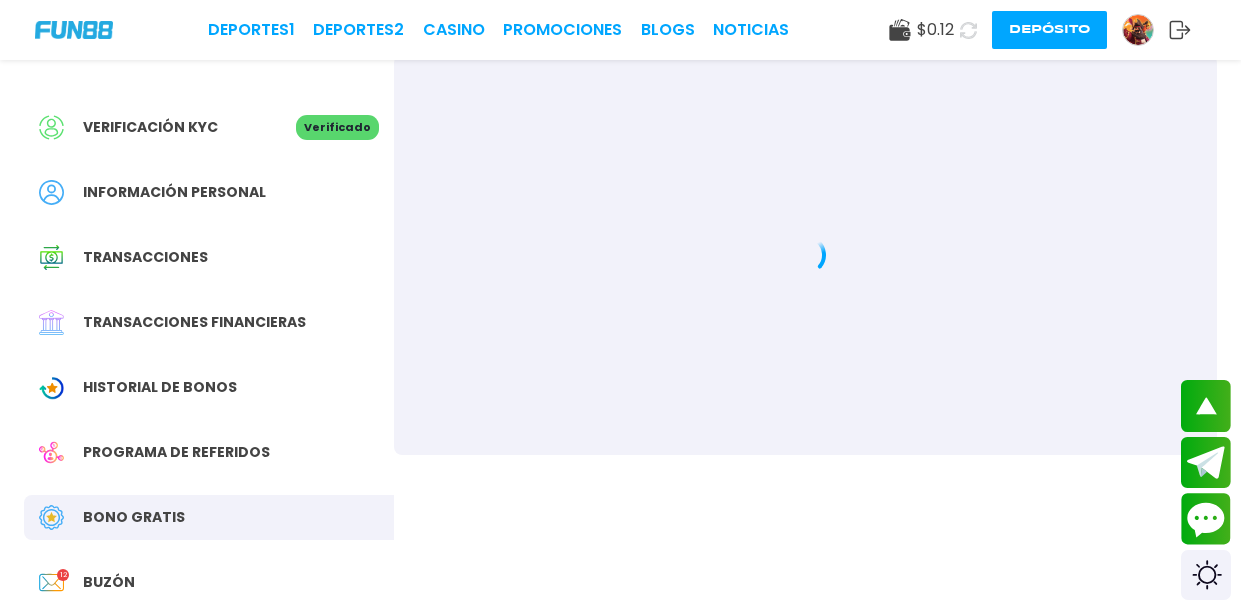 scroll, scrollTop: 0, scrollLeft: 0, axis: both 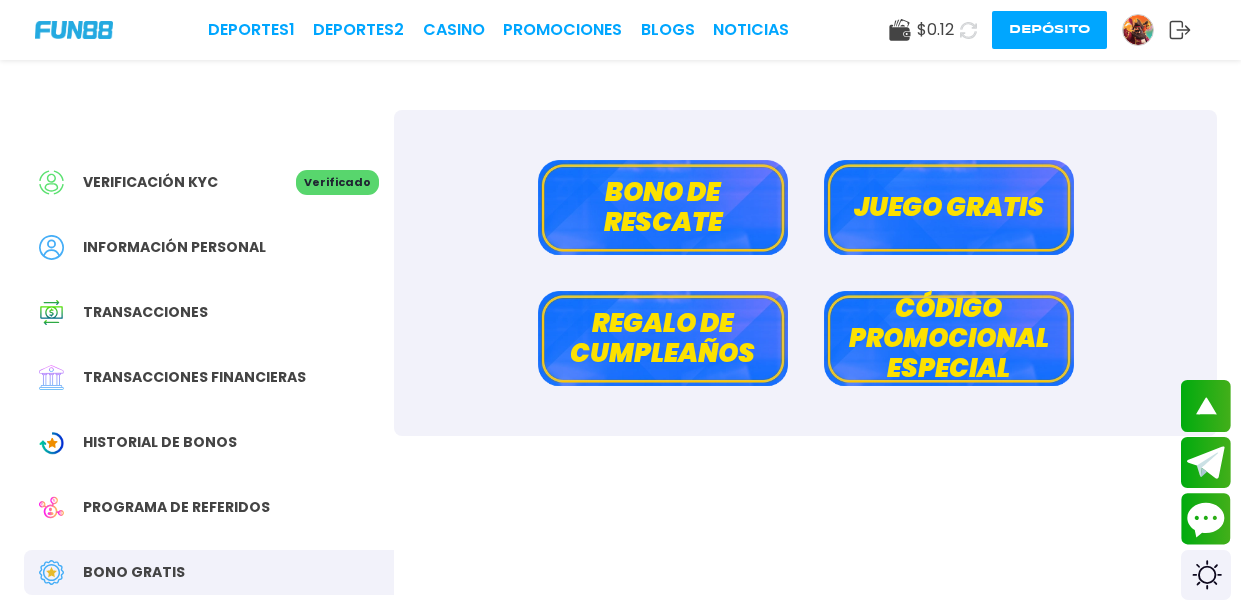 click on "Bono de rescate" at bounding box center (663, 207) 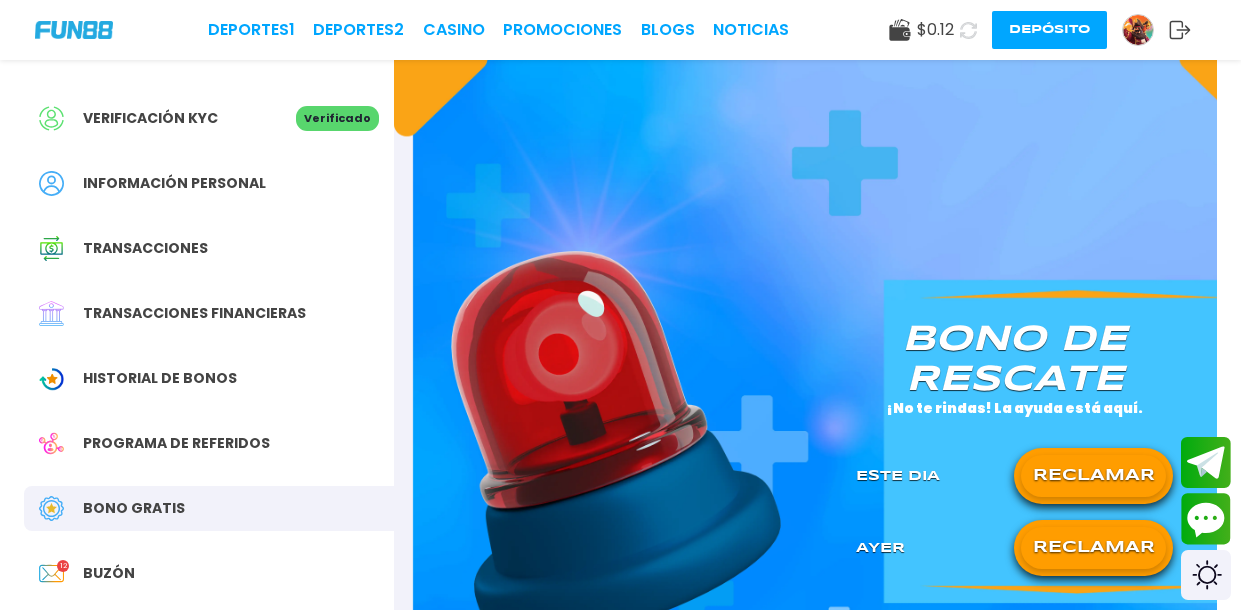 scroll, scrollTop: 69, scrollLeft: 0, axis: vertical 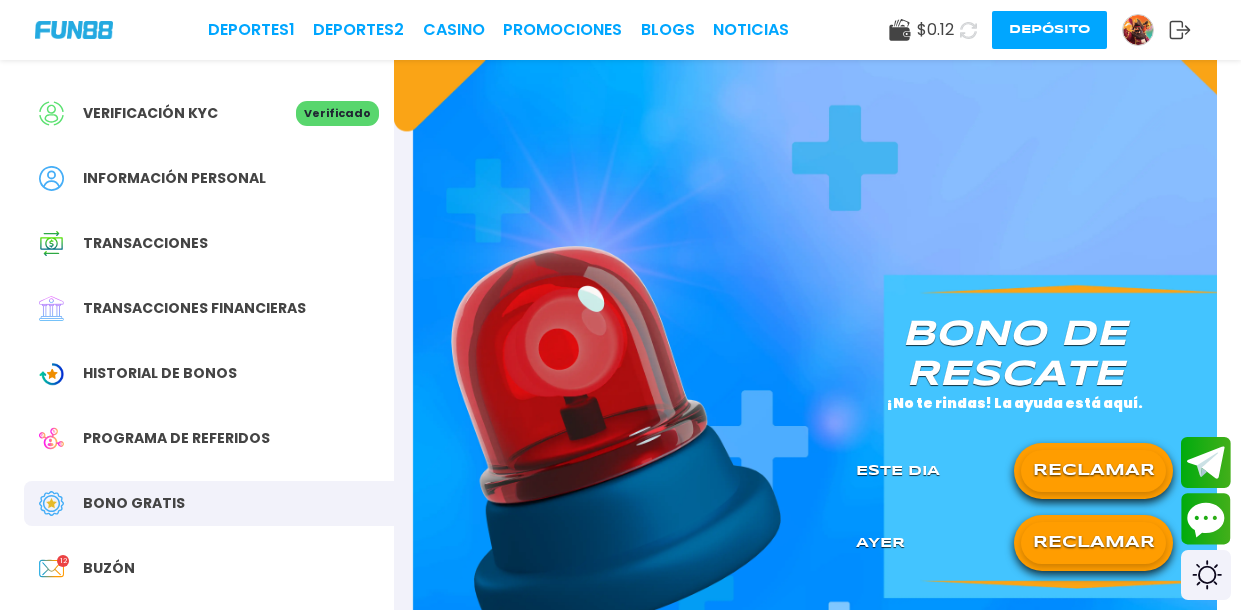 click on "RECLAMAR" at bounding box center [1093, 543] 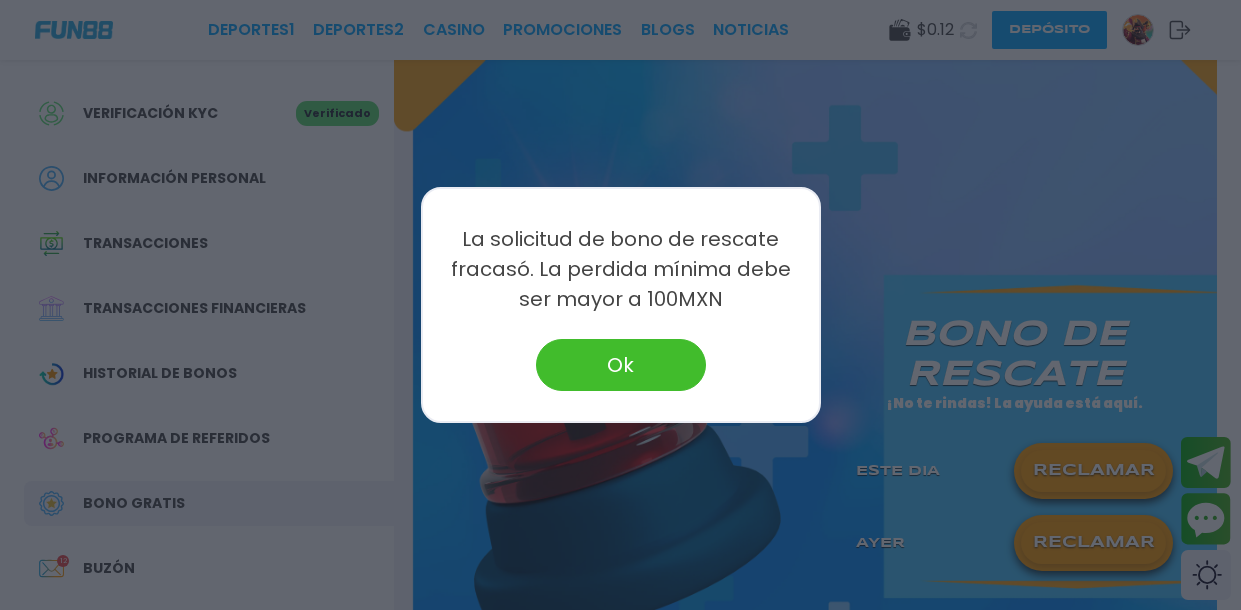 click on "Ok" at bounding box center (621, 365) 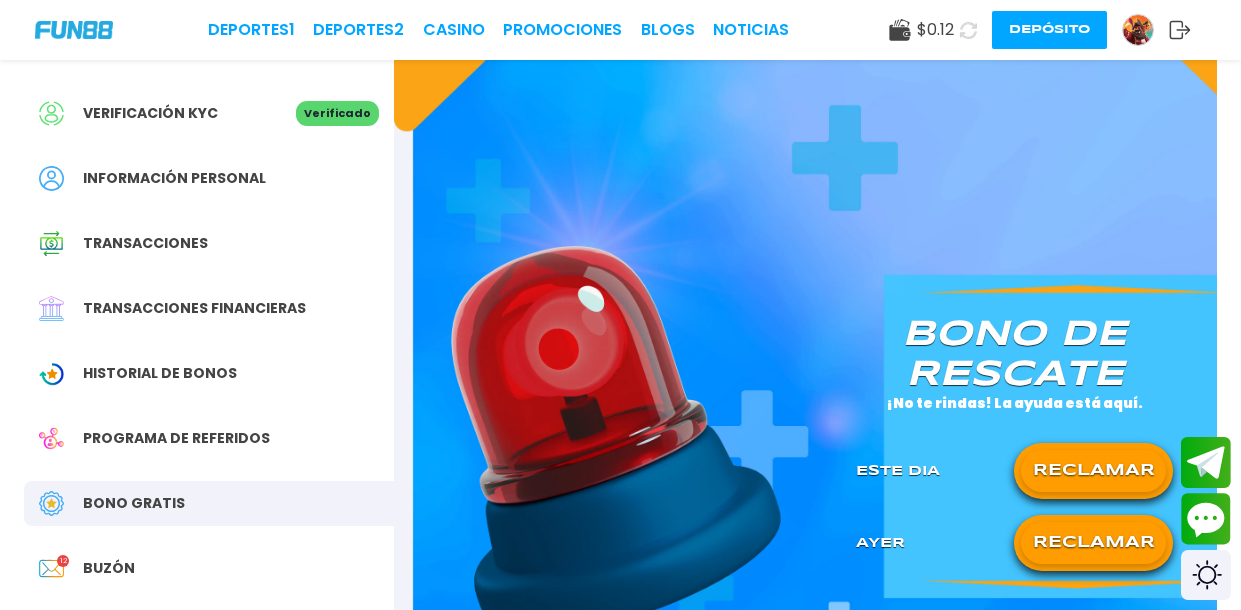 click on "RECLAMAR" at bounding box center [1093, 471] 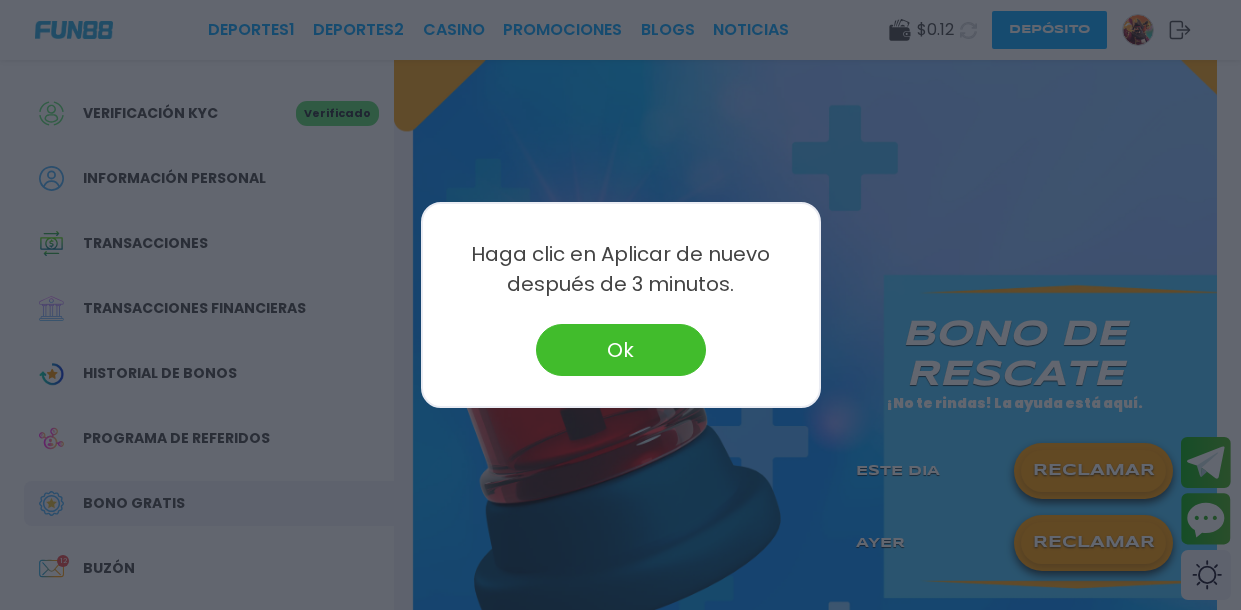 click on "Ok" at bounding box center (621, 350) 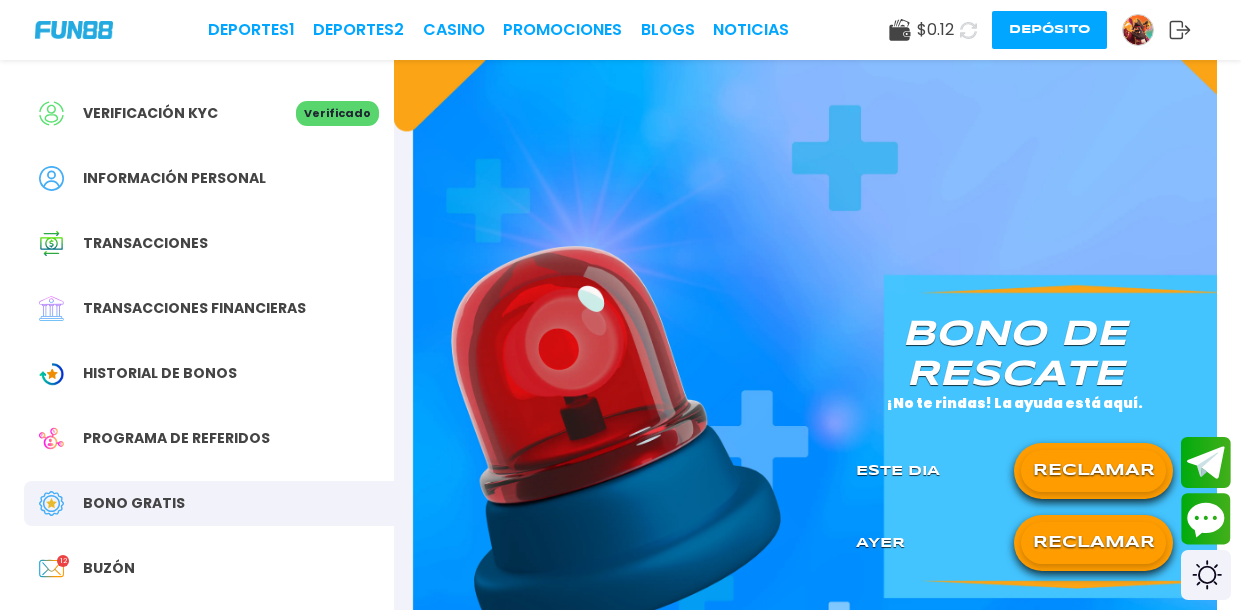 click on "Depósito" at bounding box center (1049, 30) 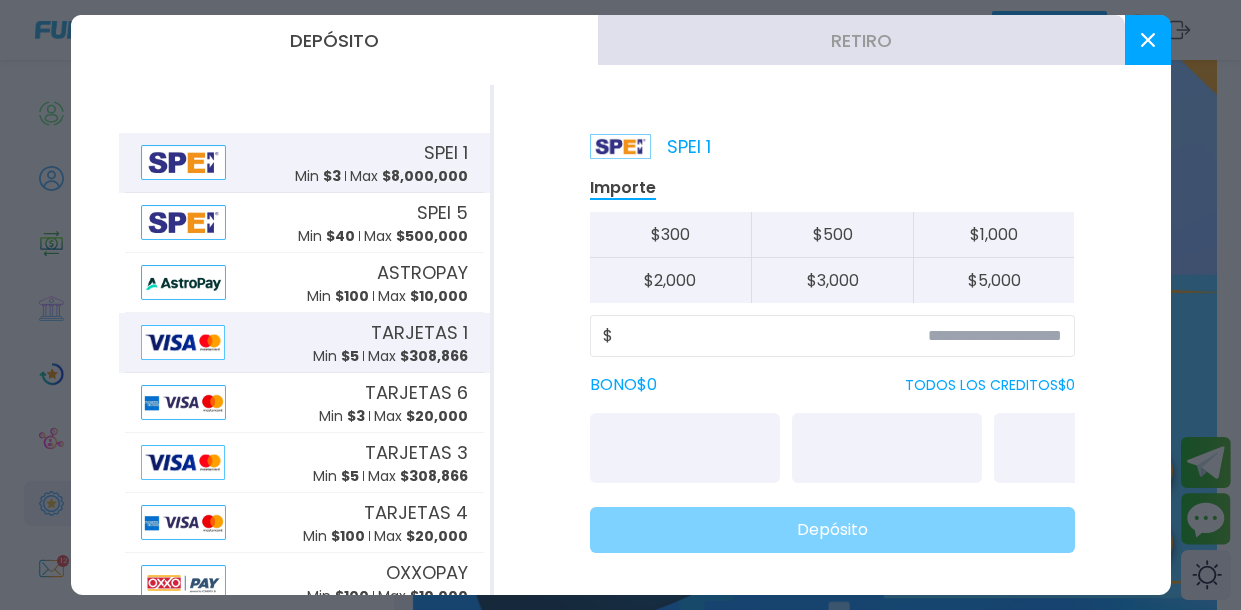 click on "TARJETAS 1 Min   $ 5 Max   $ 308,866" at bounding box center [390, 343] 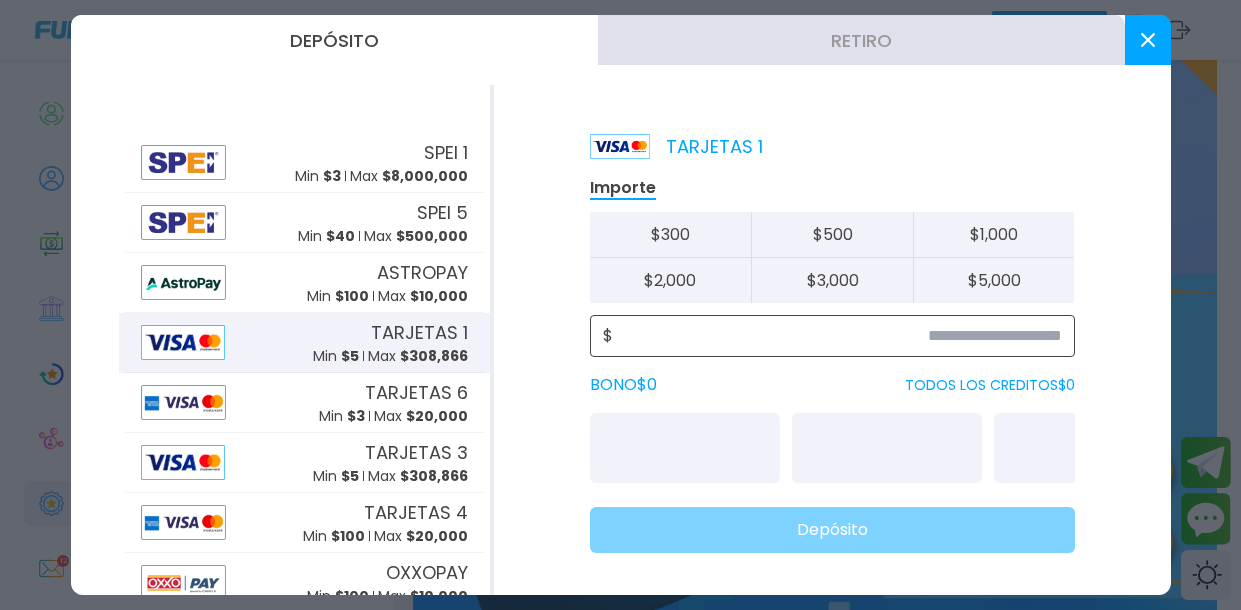 click at bounding box center [837, 336] 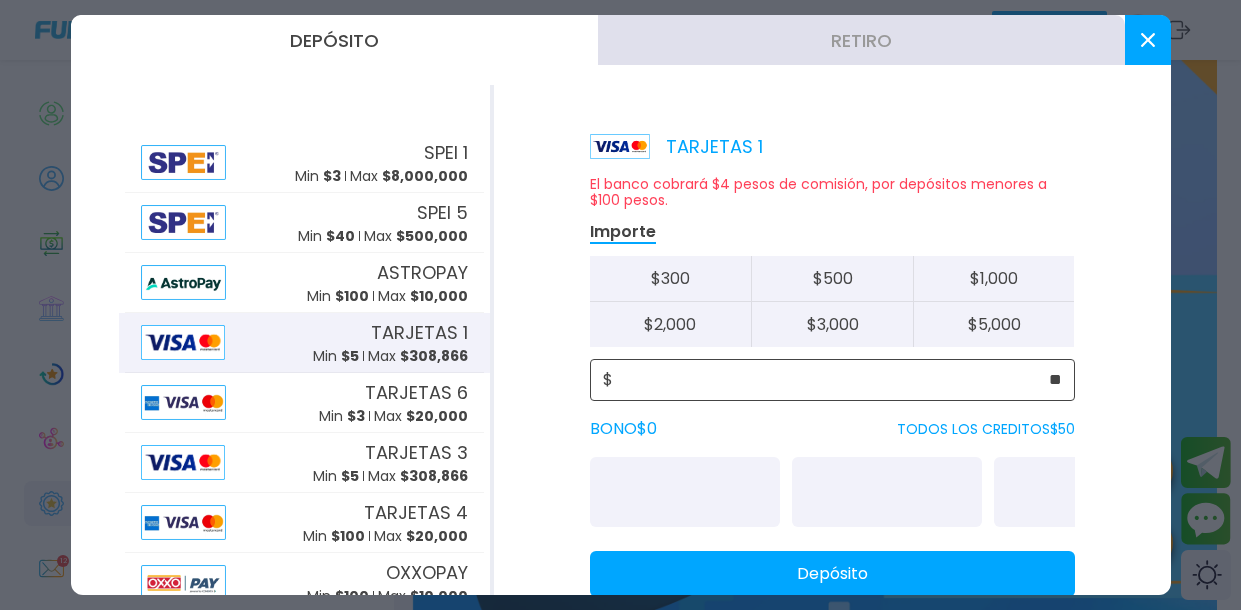 scroll, scrollTop: 67, scrollLeft: 0, axis: vertical 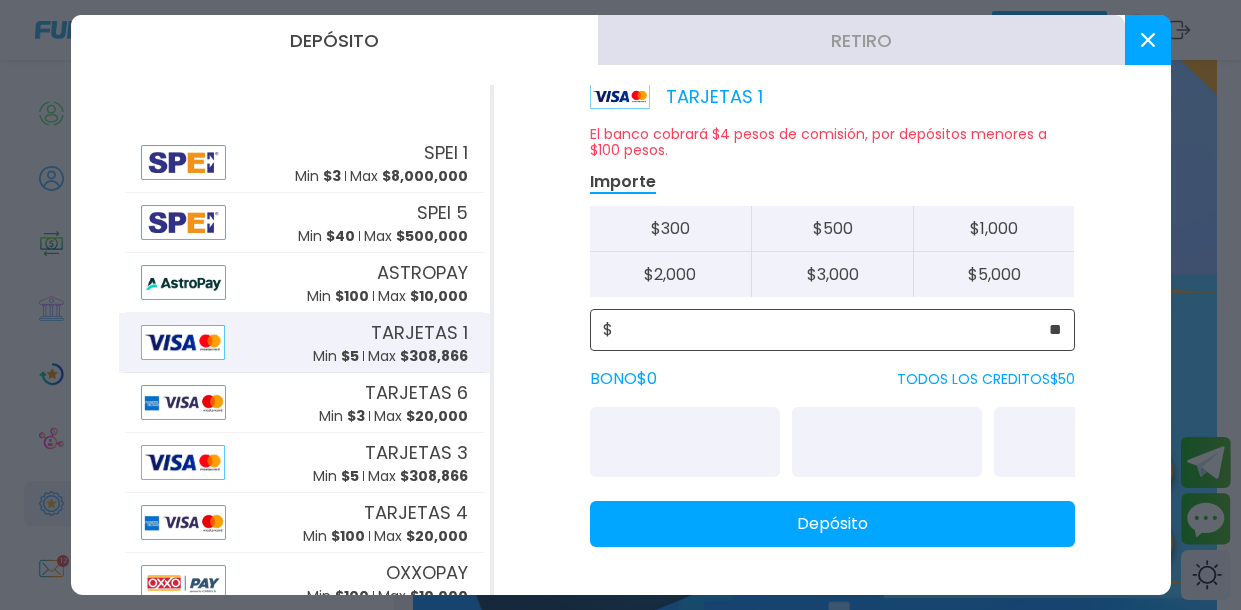 type on "**" 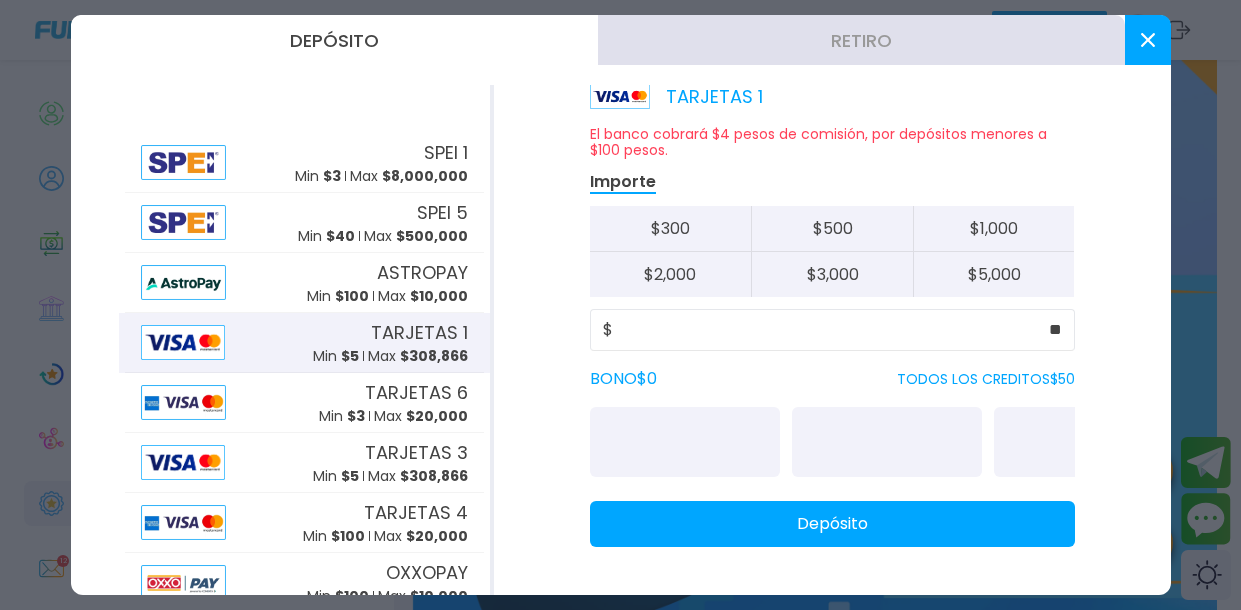 click on "Depósito" at bounding box center [832, 524] 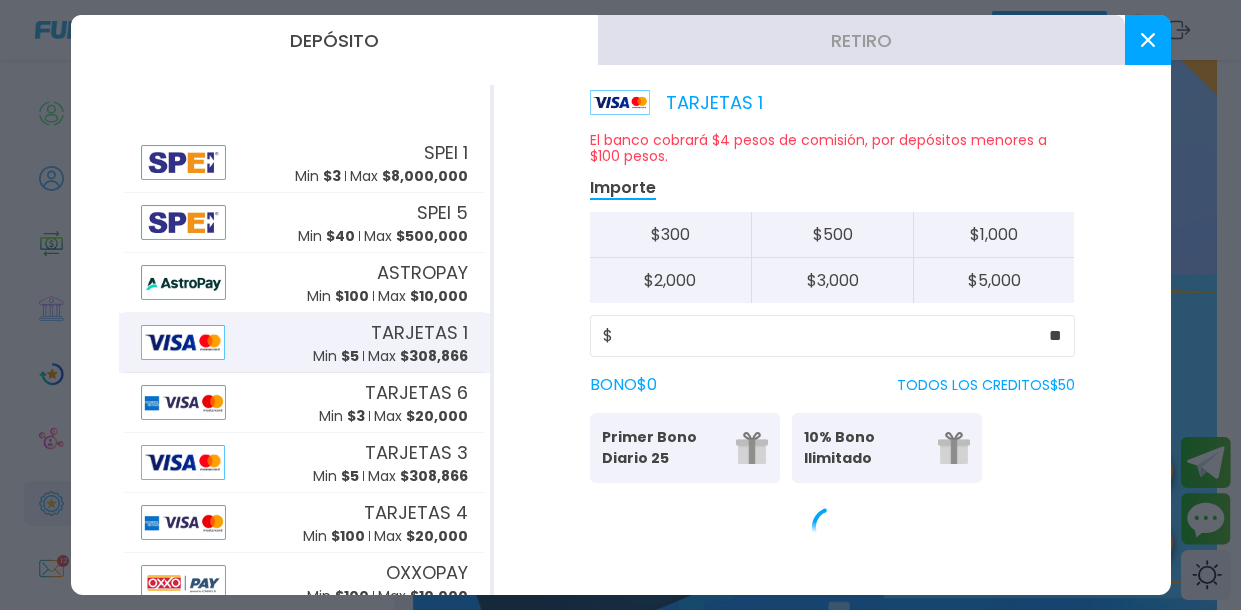 scroll, scrollTop: 43, scrollLeft: 0, axis: vertical 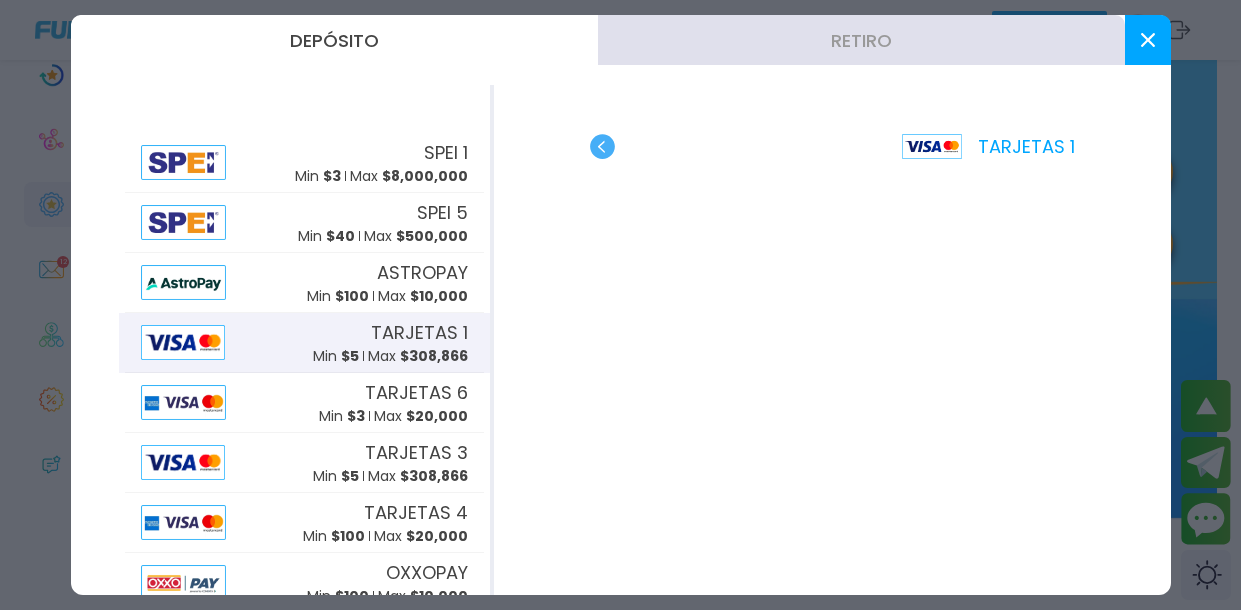 click 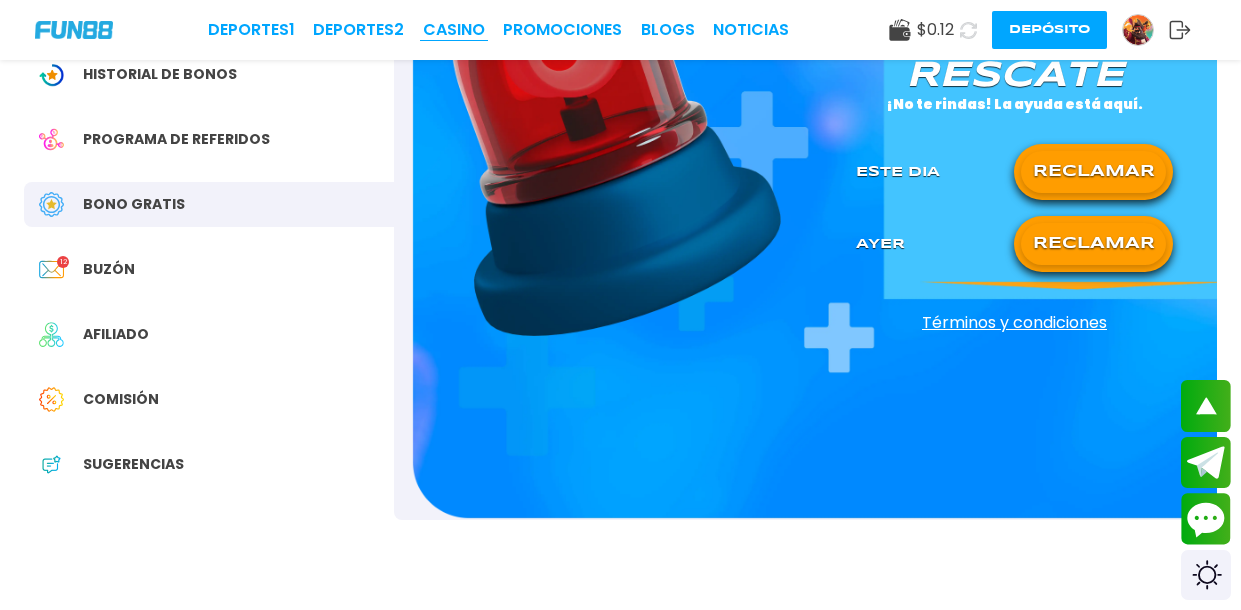 click on "CASINO" at bounding box center (454, 30) 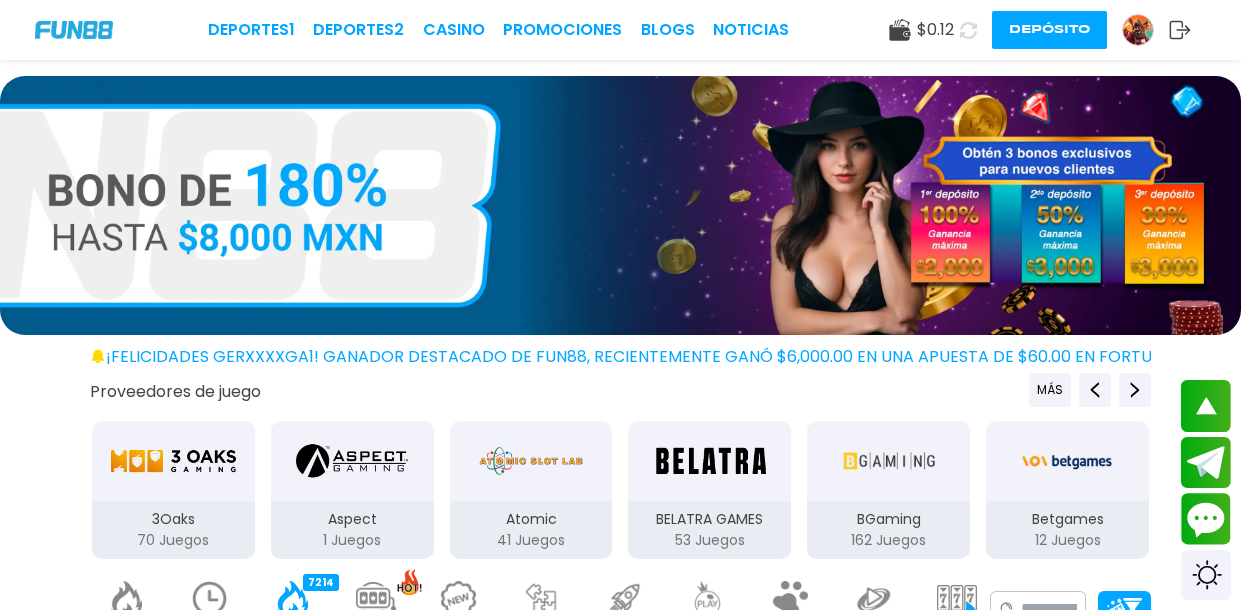 scroll, scrollTop: 244, scrollLeft: 0, axis: vertical 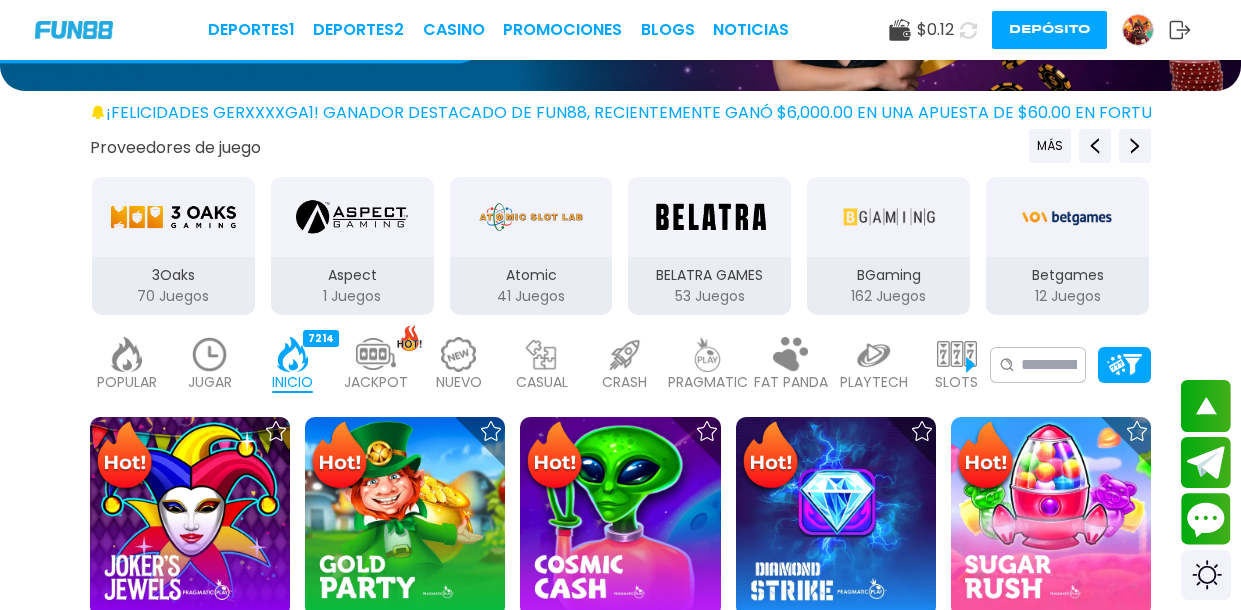click on "SLOTS 6365" at bounding box center [956, 365] 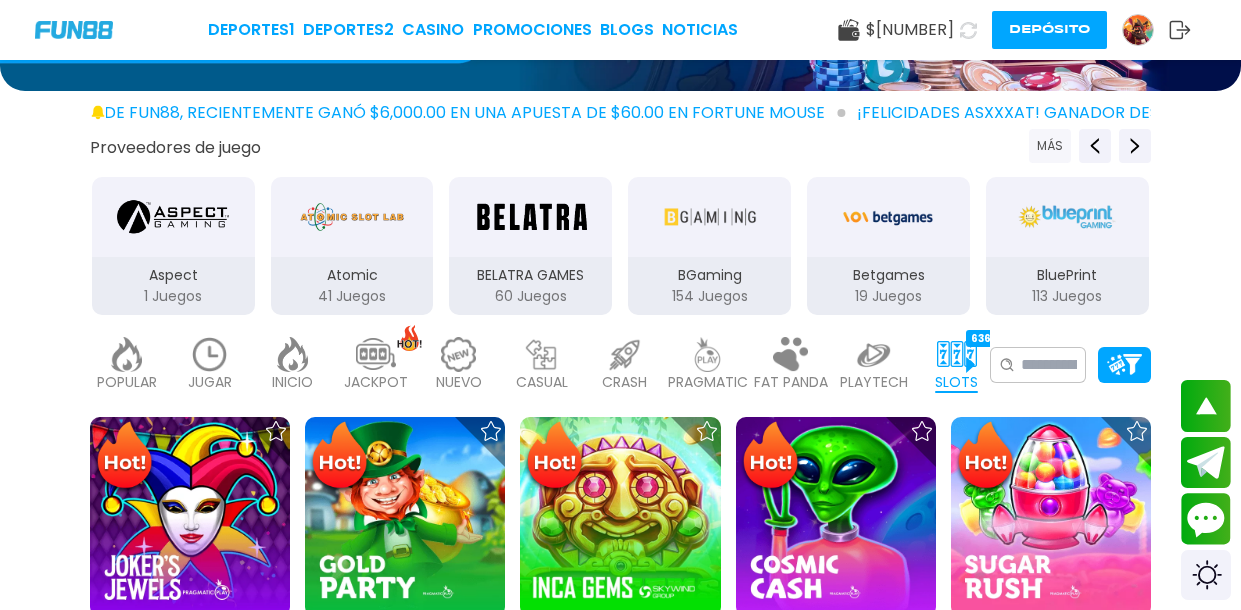 click on "MÁS" at bounding box center (1050, 146) 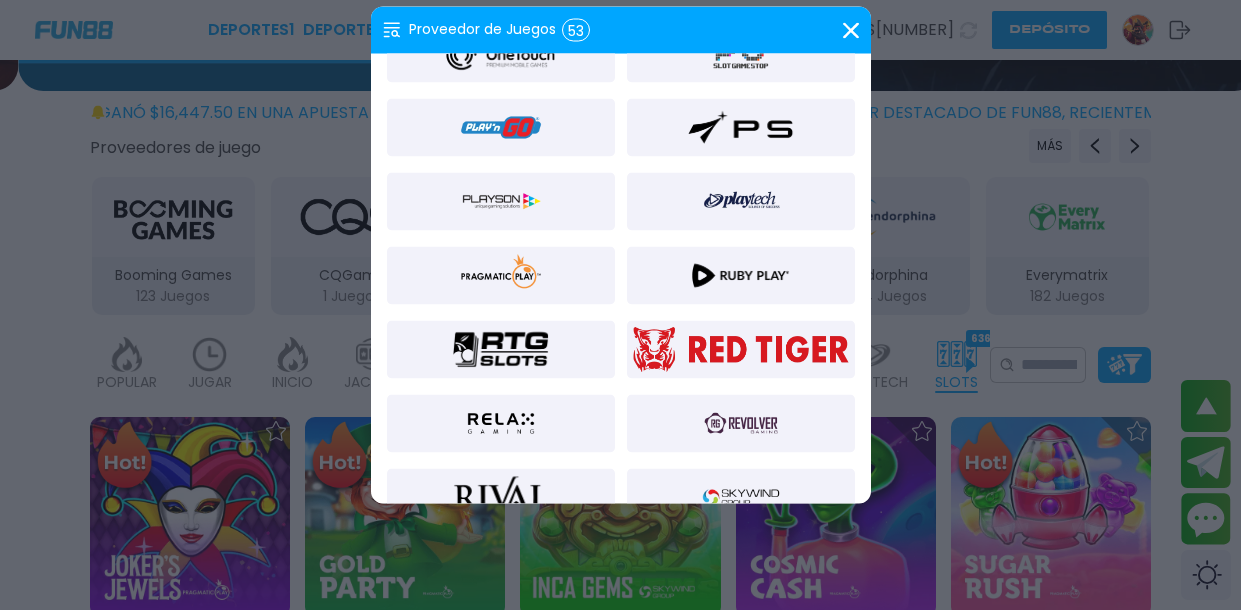 scroll, scrollTop: 1231, scrollLeft: 0, axis: vertical 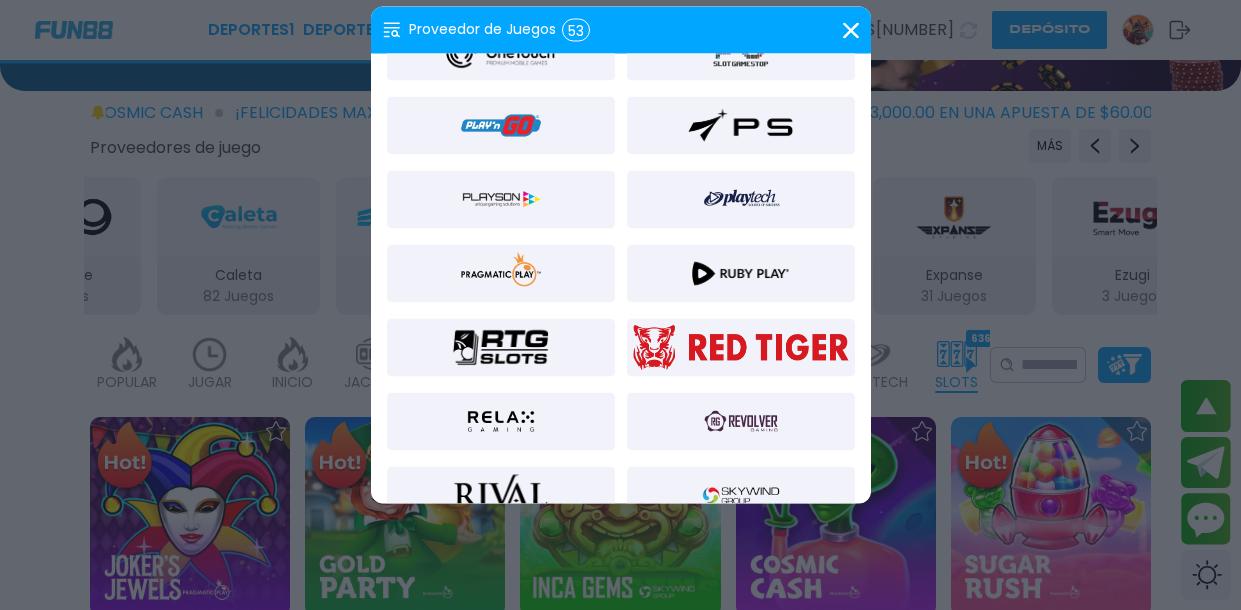 click at bounding box center (740, 274) 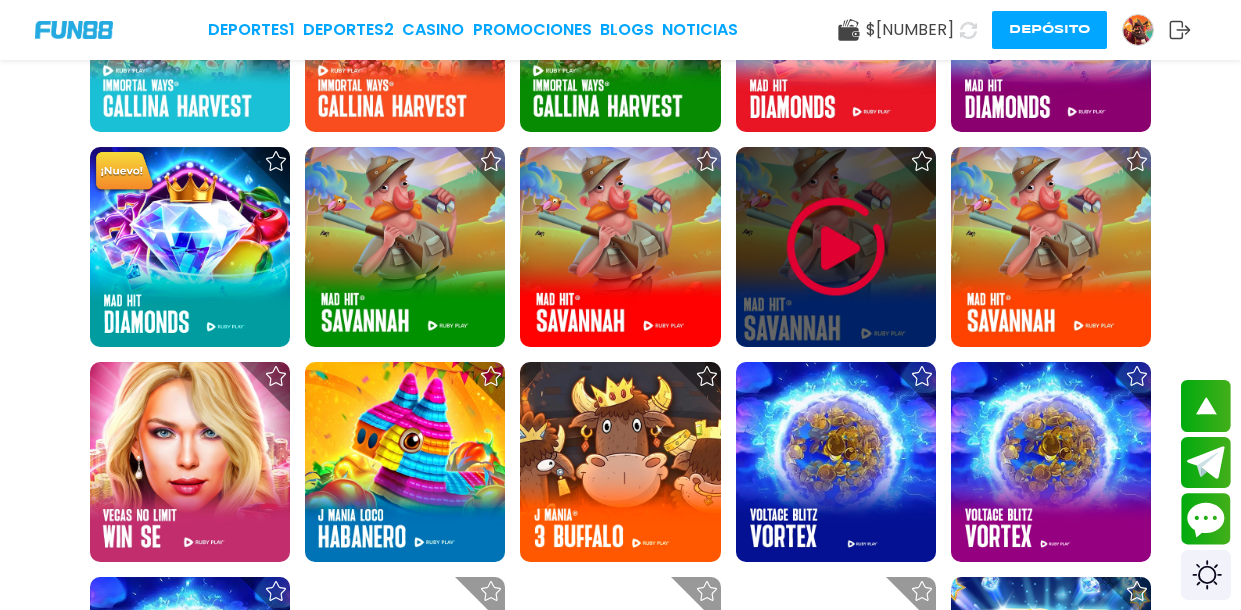 scroll, scrollTop: 730, scrollLeft: 0, axis: vertical 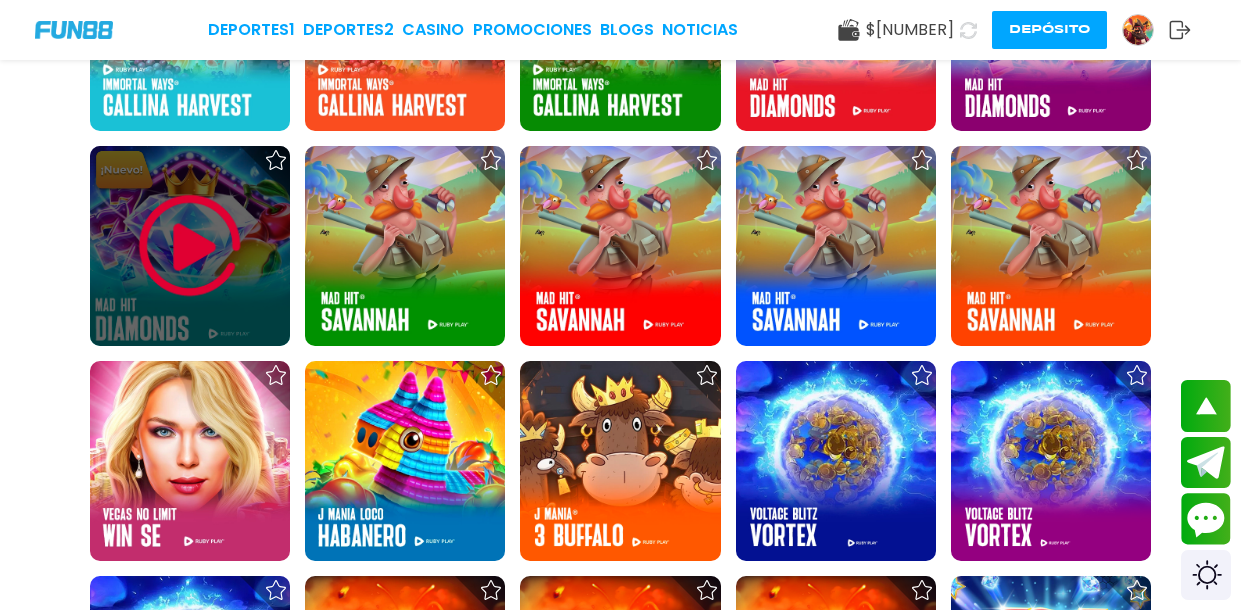 click at bounding box center [190, 246] 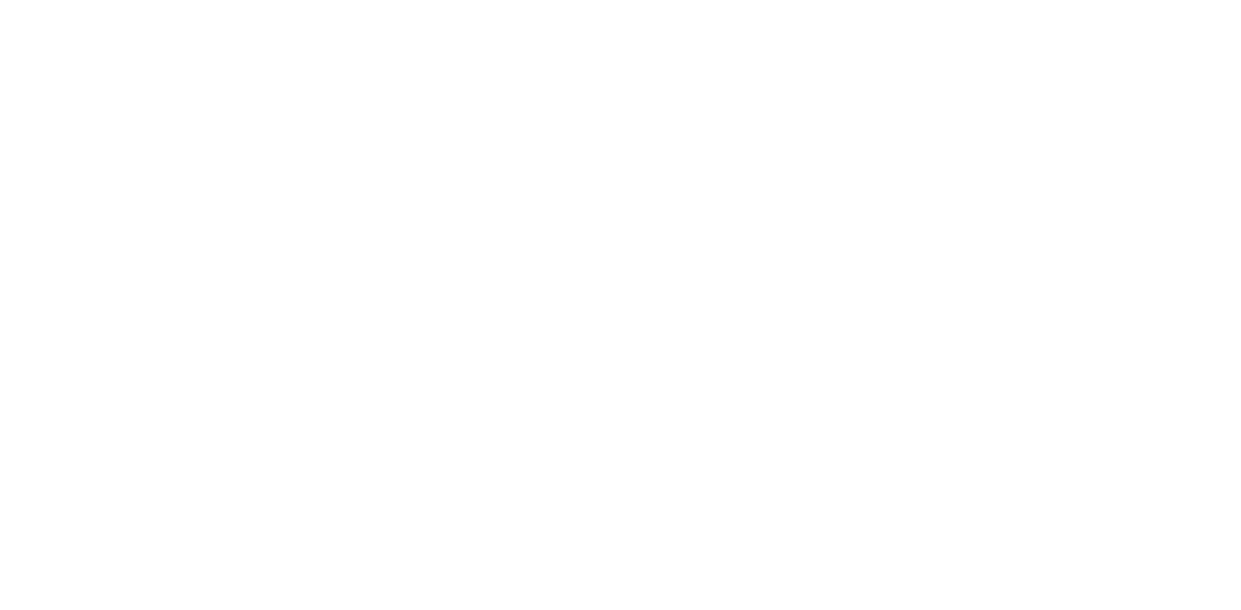 scroll, scrollTop: 0, scrollLeft: 0, axis: both 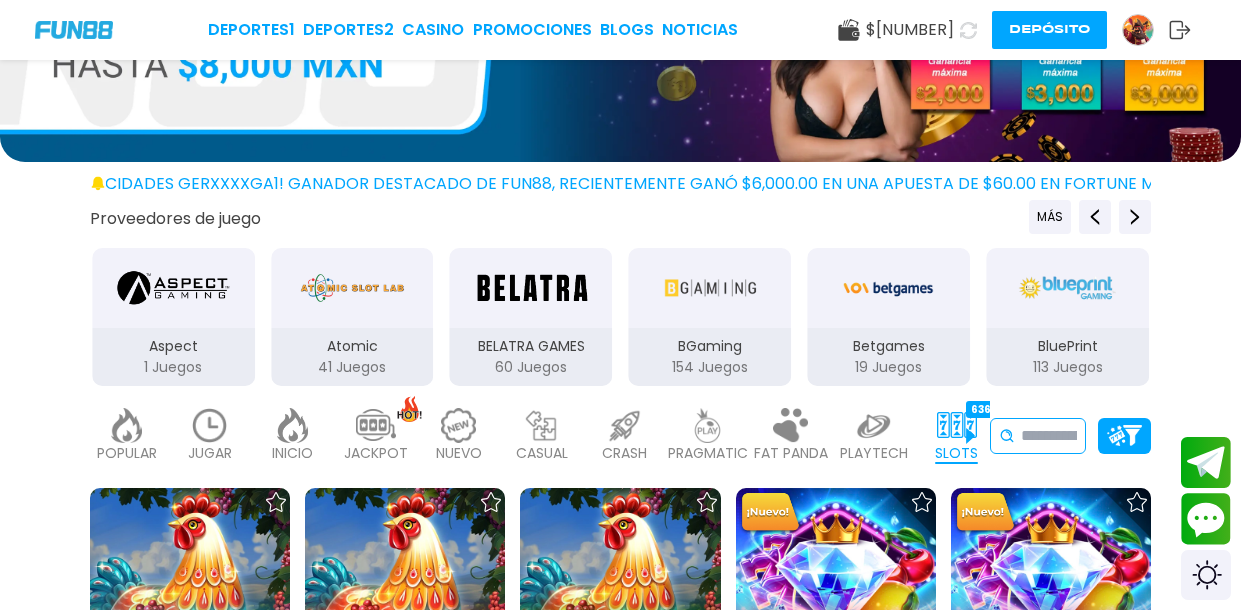 click at bounding box center [1049, 436] 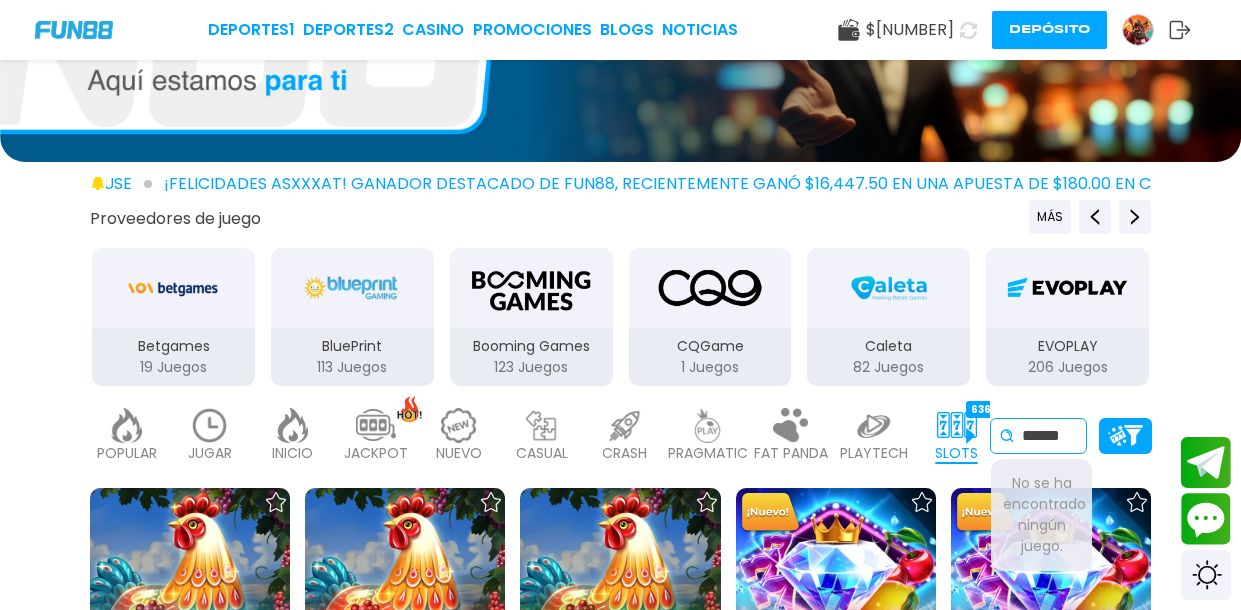 scroll, scrollTop: 0, scrollLeft: 0, axis: both 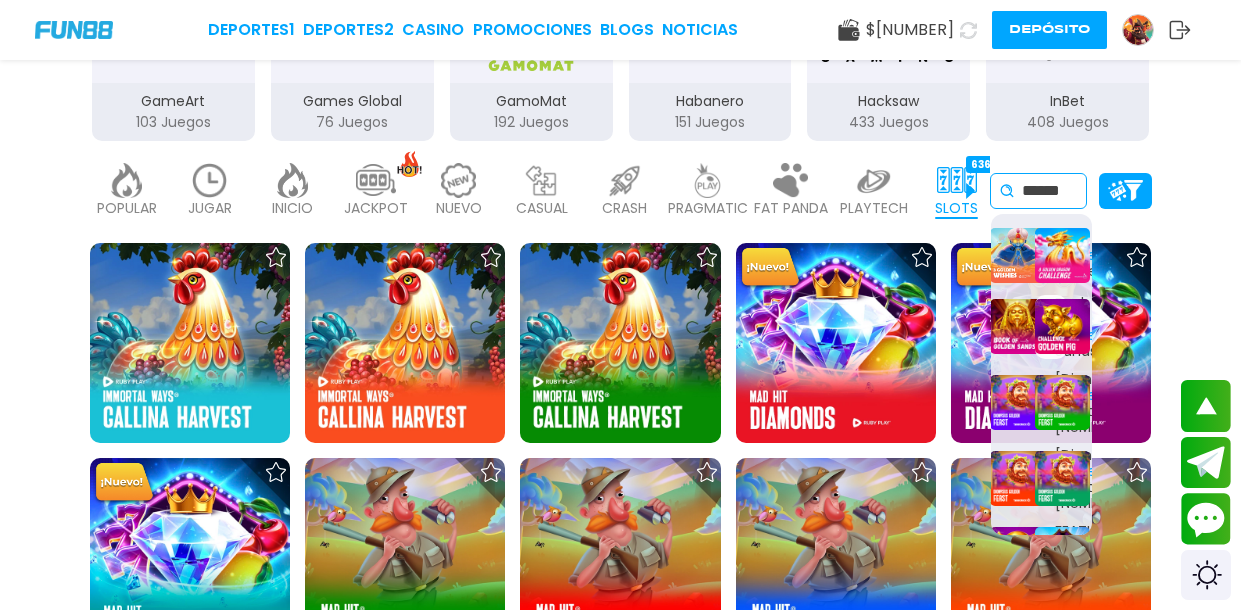type on "******" 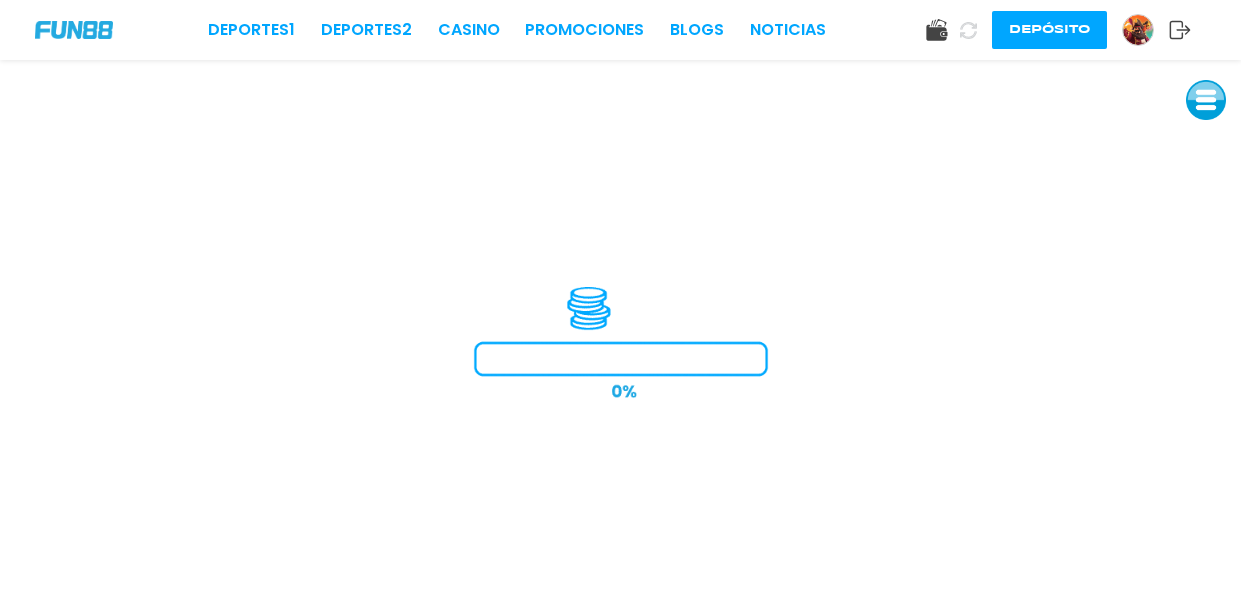 scroll, scrollTop: 0, scrollLeft: 0, axis: both 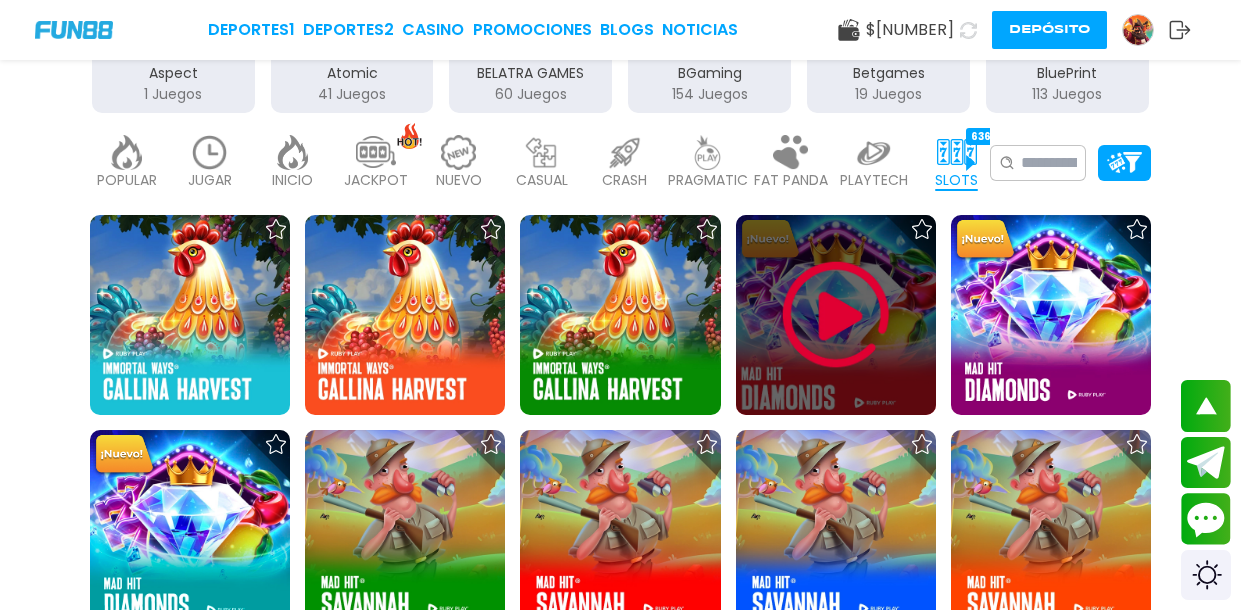 click at bounding box center [836, 315] 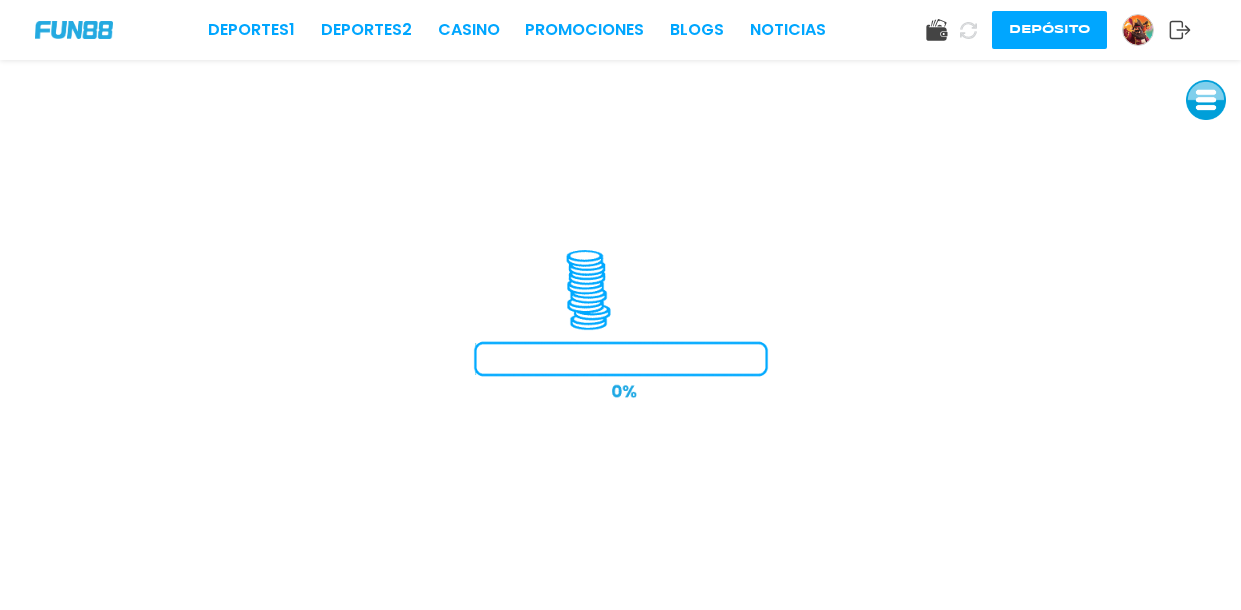 scroll, scrollTop: 0, scrollLeft: 0, axis: both 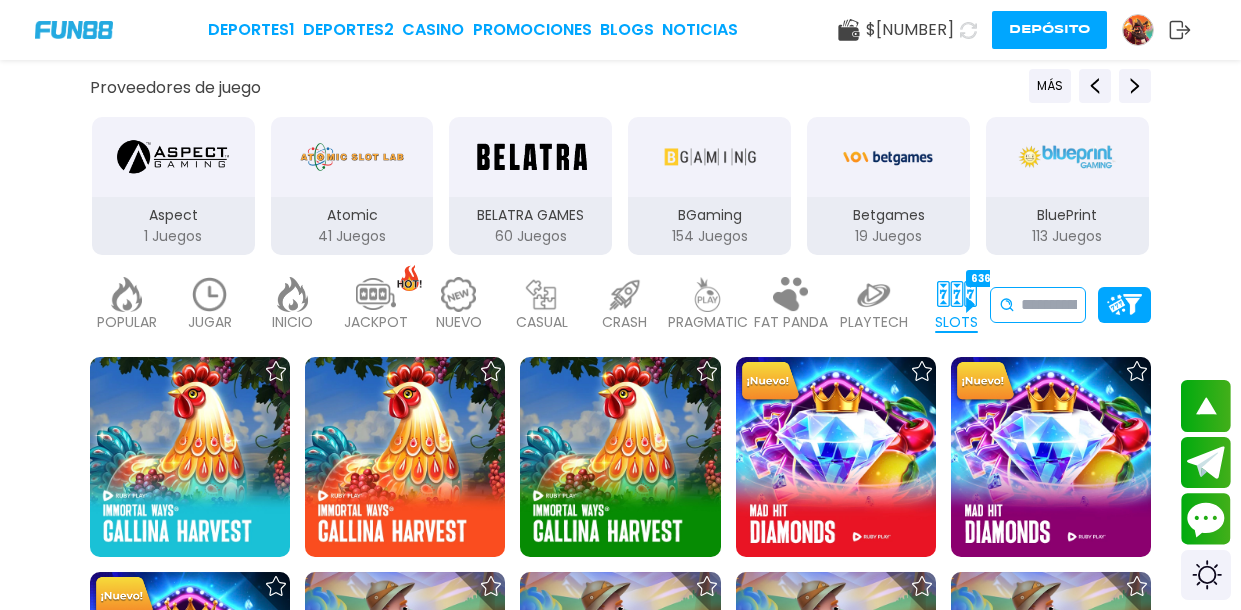 click at bounding box center (1049, 305) 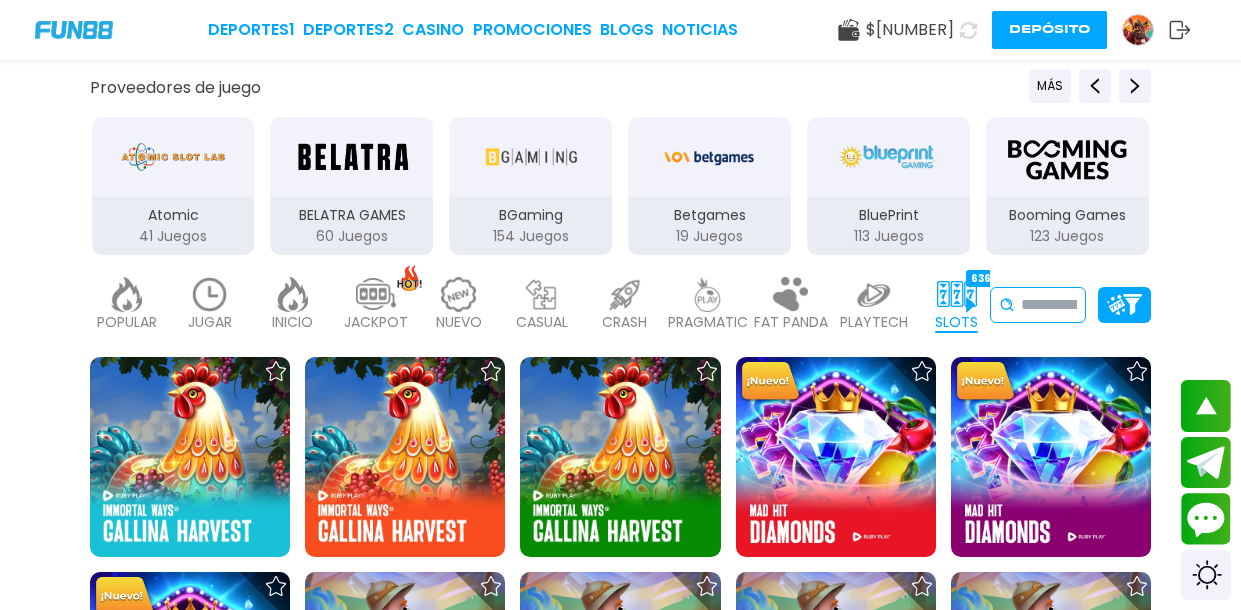 click at bounding box center [1049, 305] 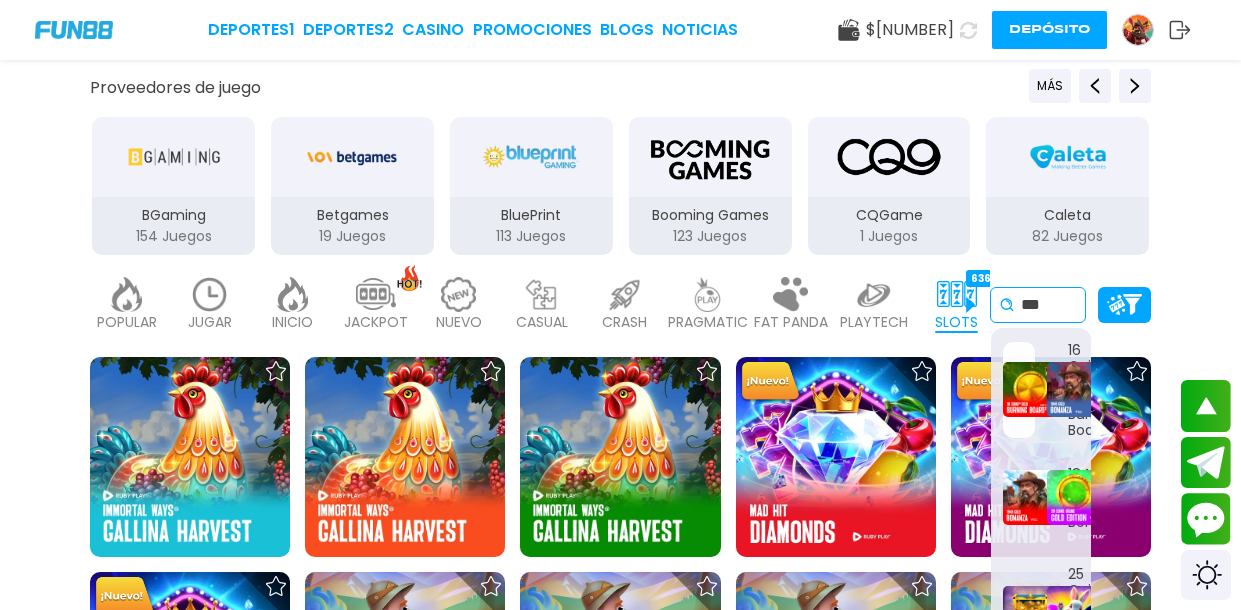 scroll, scrollTop: 142, scrollLeft: 0, axis: vertical 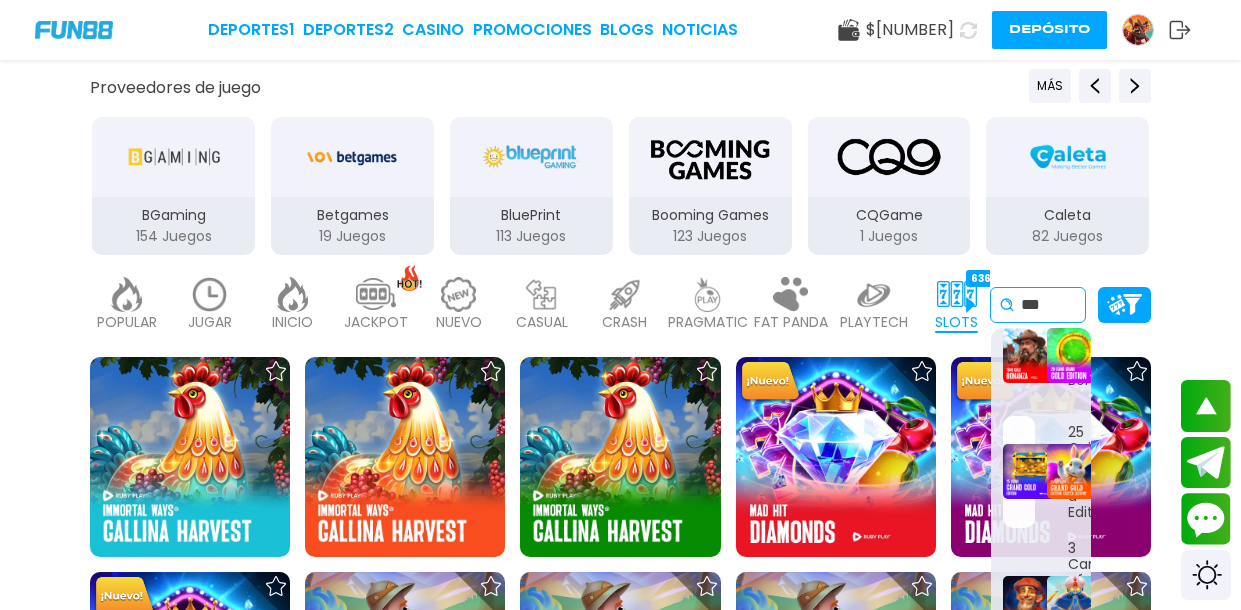 type on "***" 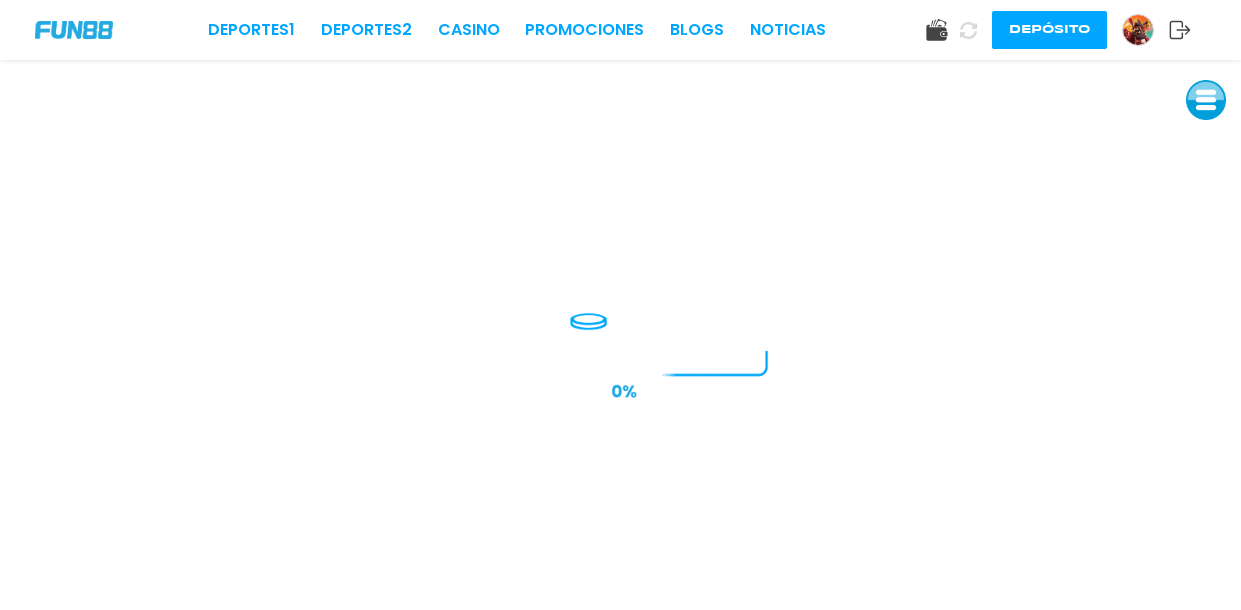 scroll, scrollTop: 0, scrollLeft: 0, axis: both 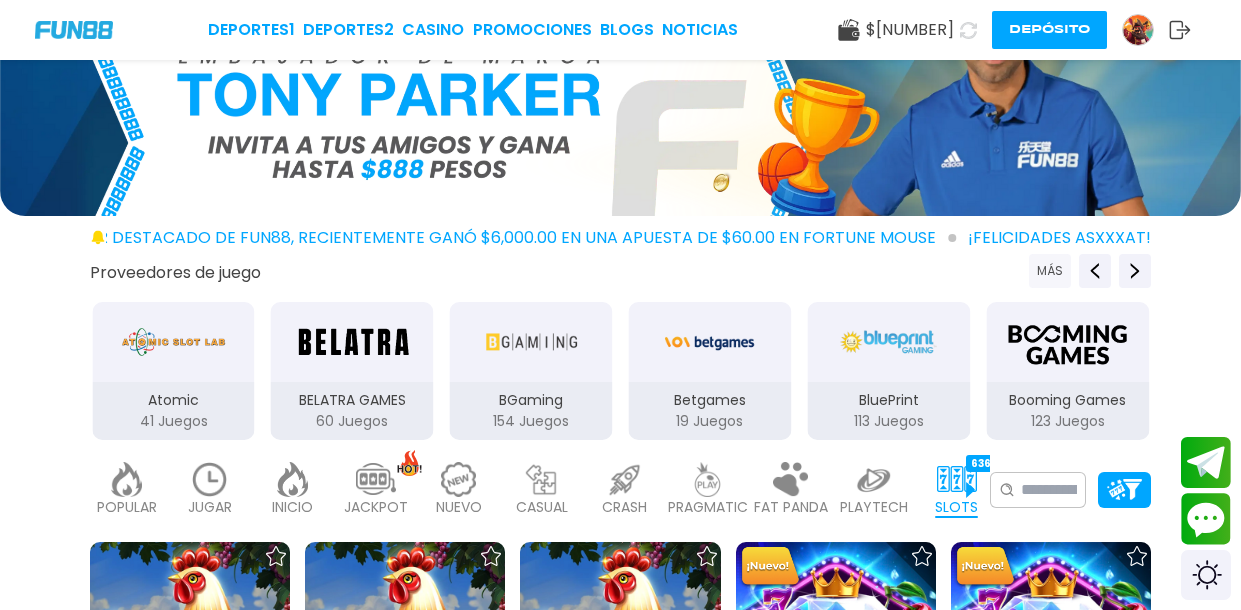 click on "MÁS" at bounding box center [1050, 271] 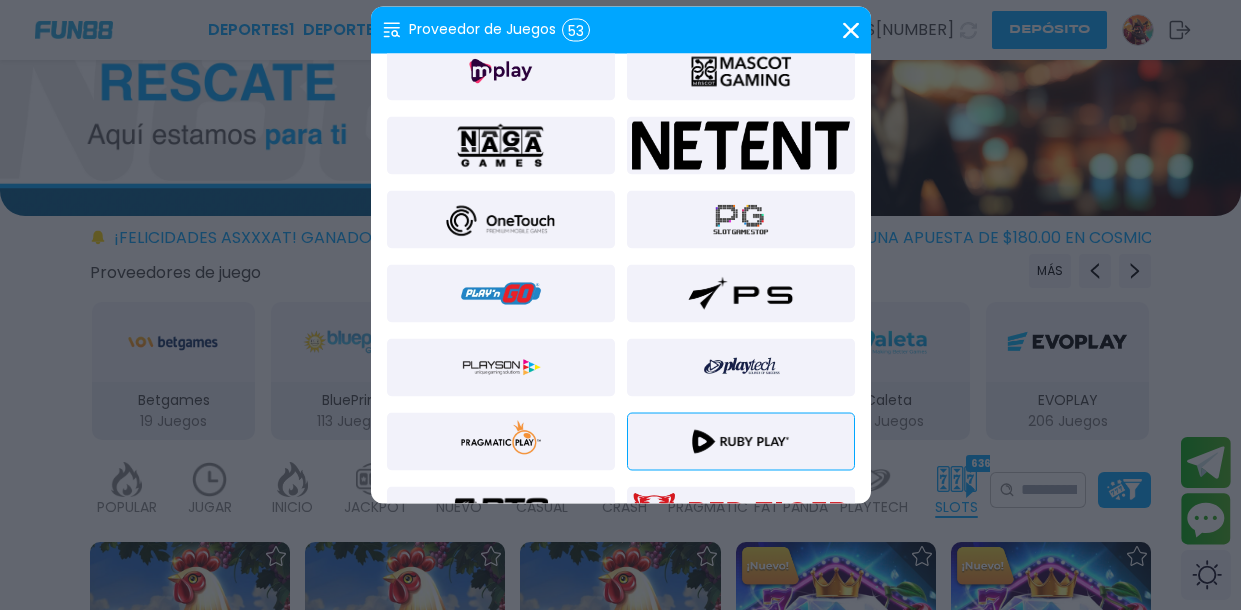 scroll, scrollTop: 1065, scrollLeft: 0, axis: vertical 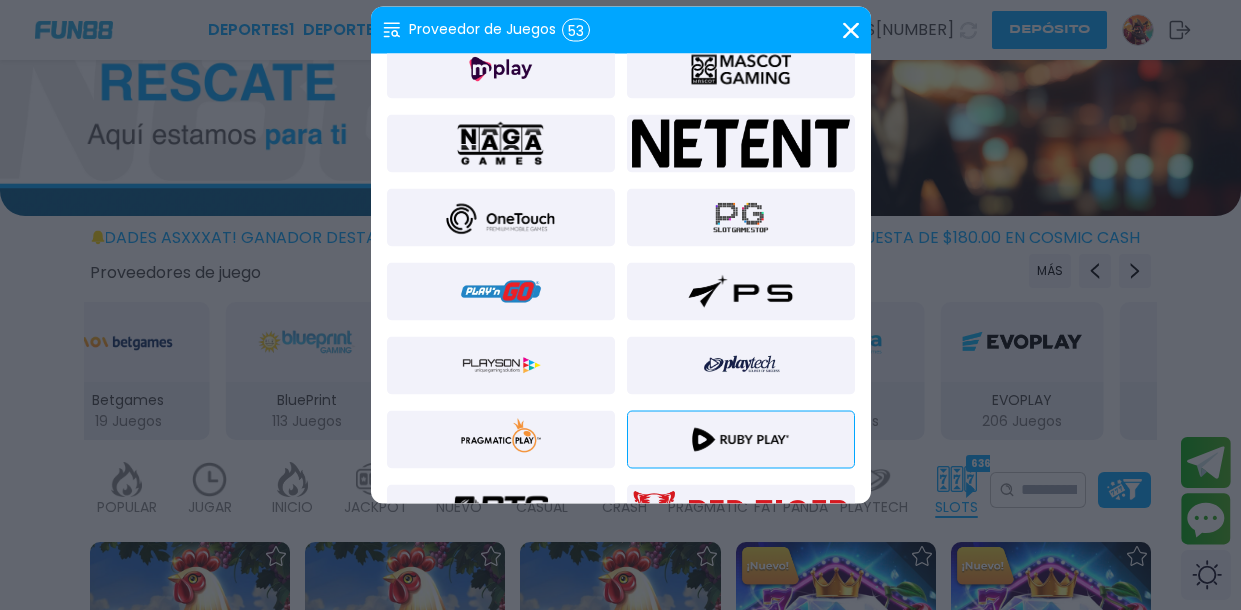 click at bounding box center (501, 440) 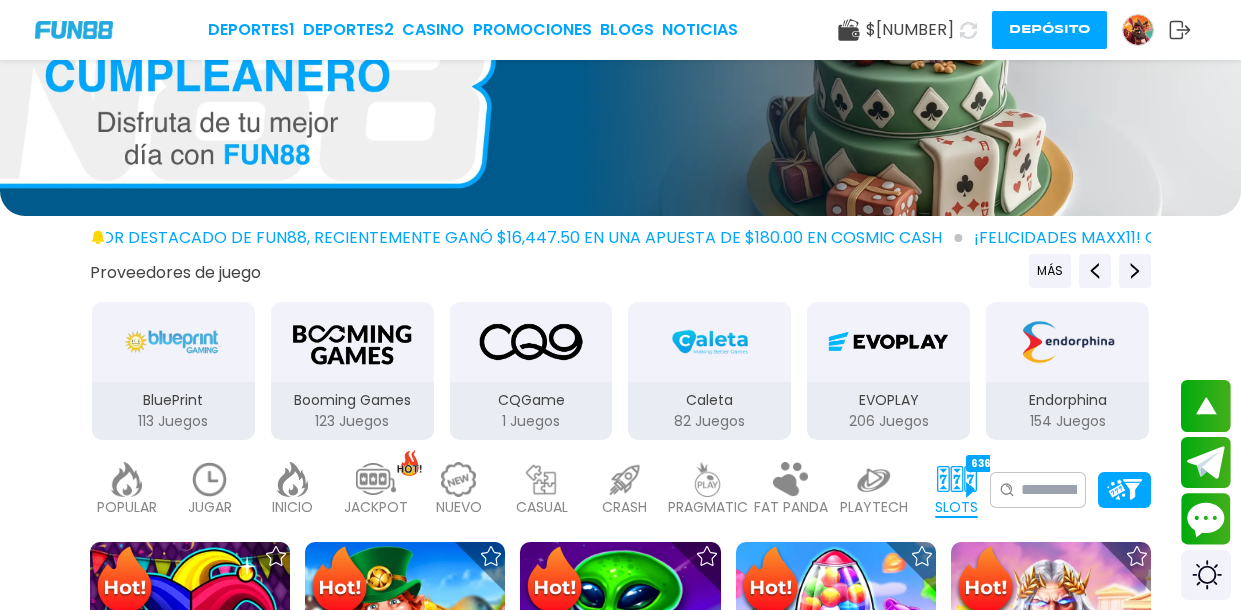 scroll, scrollTop: 457, scrollLeft: 0, axis: vertical 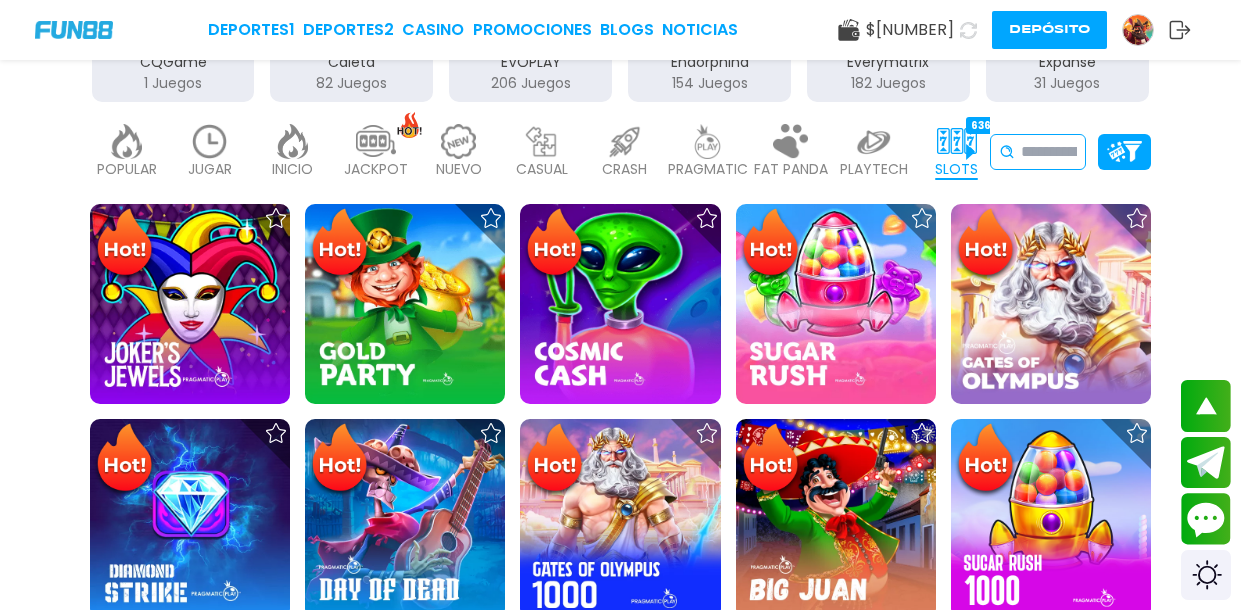 click at bounding box center (1049, 152) 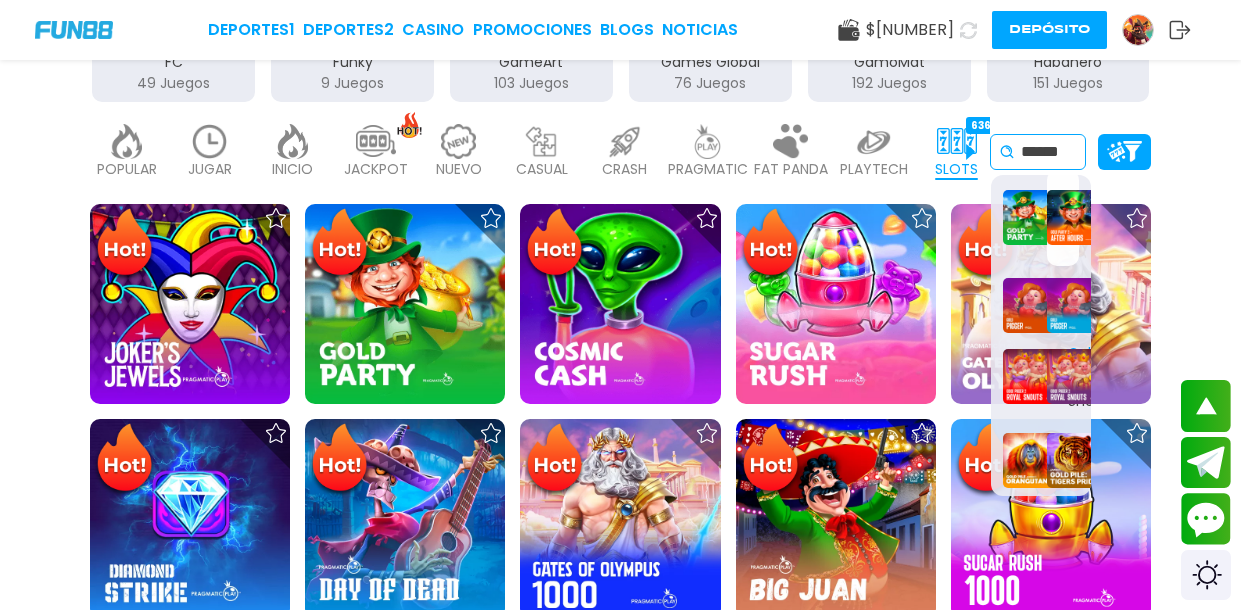 scroll, scrollTop: 0, scrollLeft: 0, axis: both 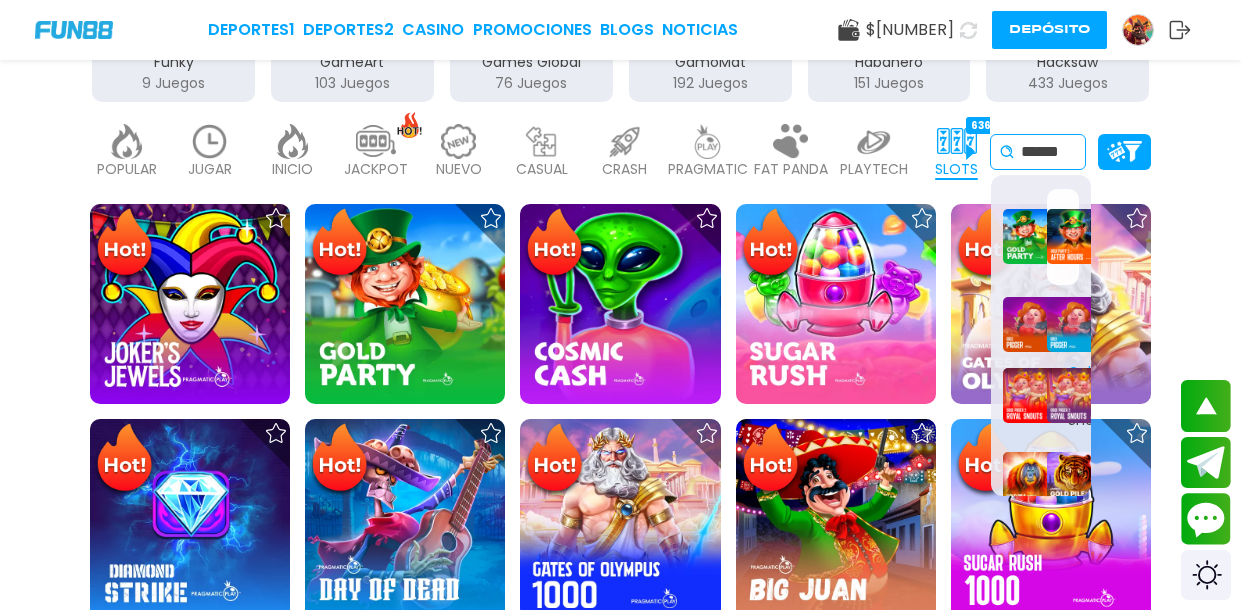 type on "******" 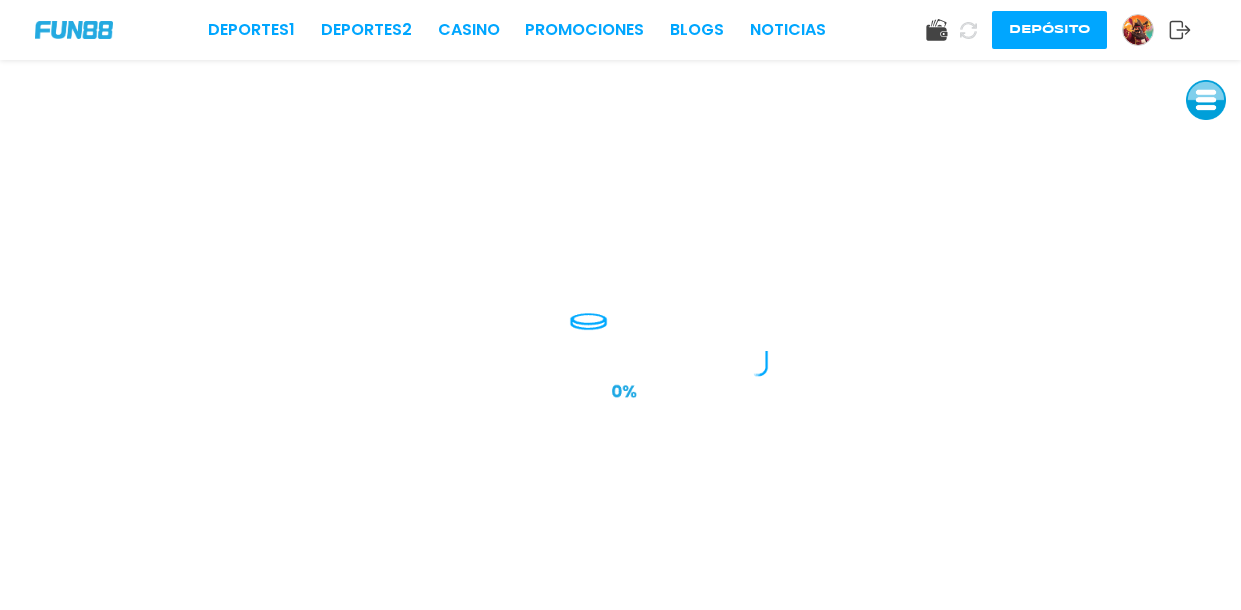 scroll, scrollTop: 0, scrollLeft: 0, axis: both 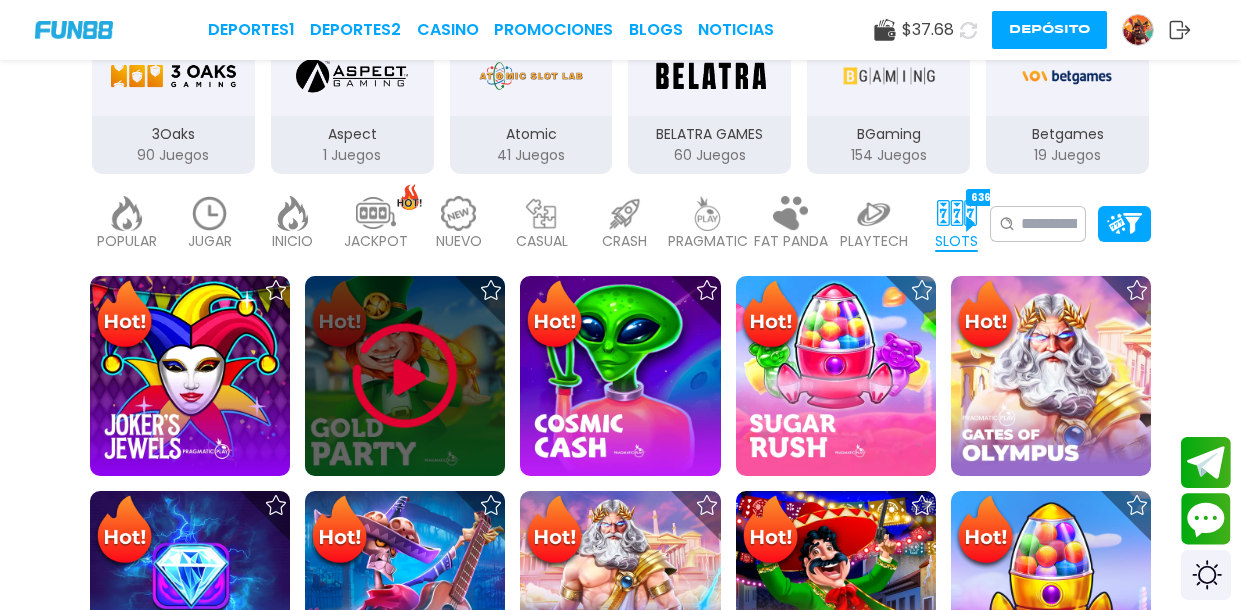 click at bounding box center (405, 376) 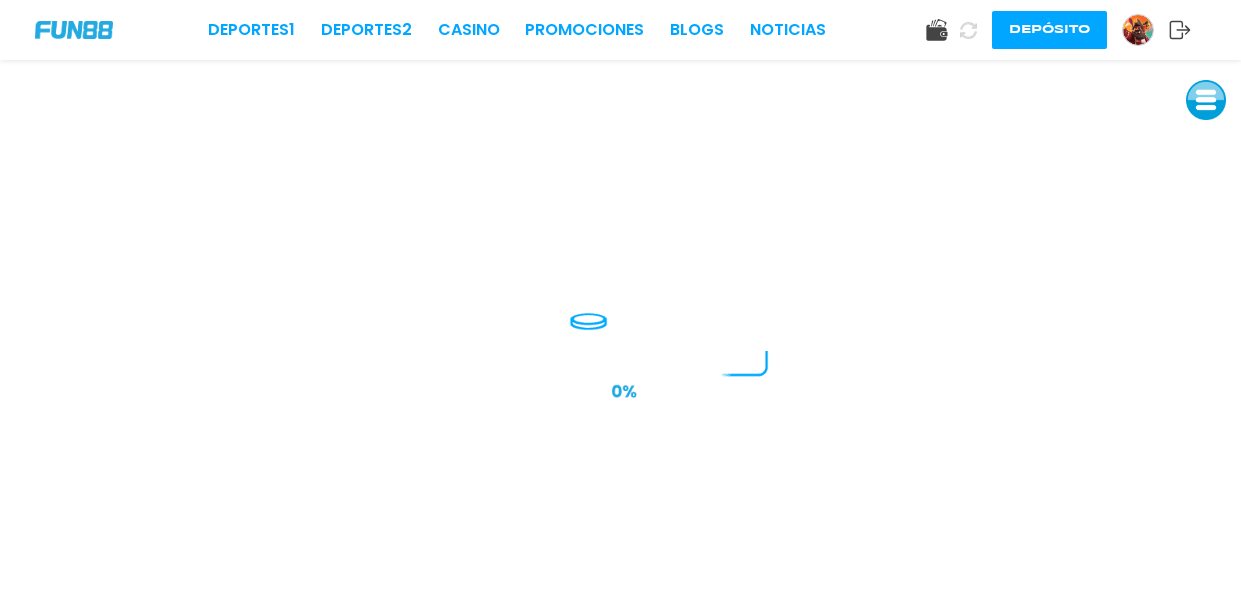 scroll, scrollTop: 0, scrollLeft: 0, axis: both 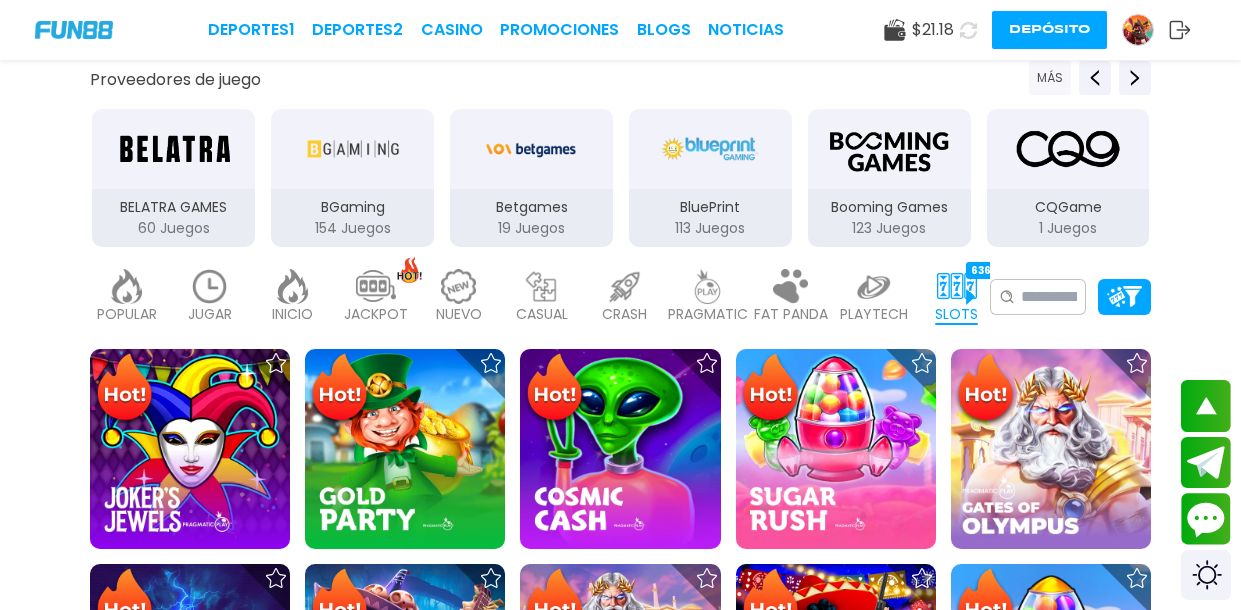 click on "MÁS" at bounding box center [1050, 78] 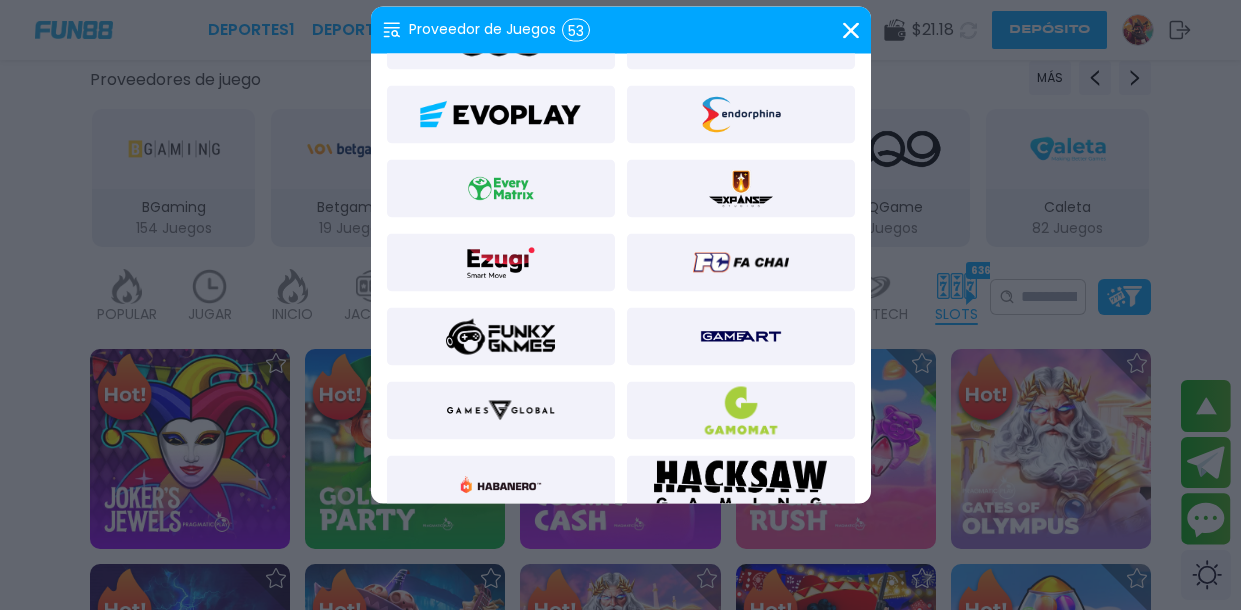 scroll, scrollTop: 555, scrollLeft: 0, axis: vertical 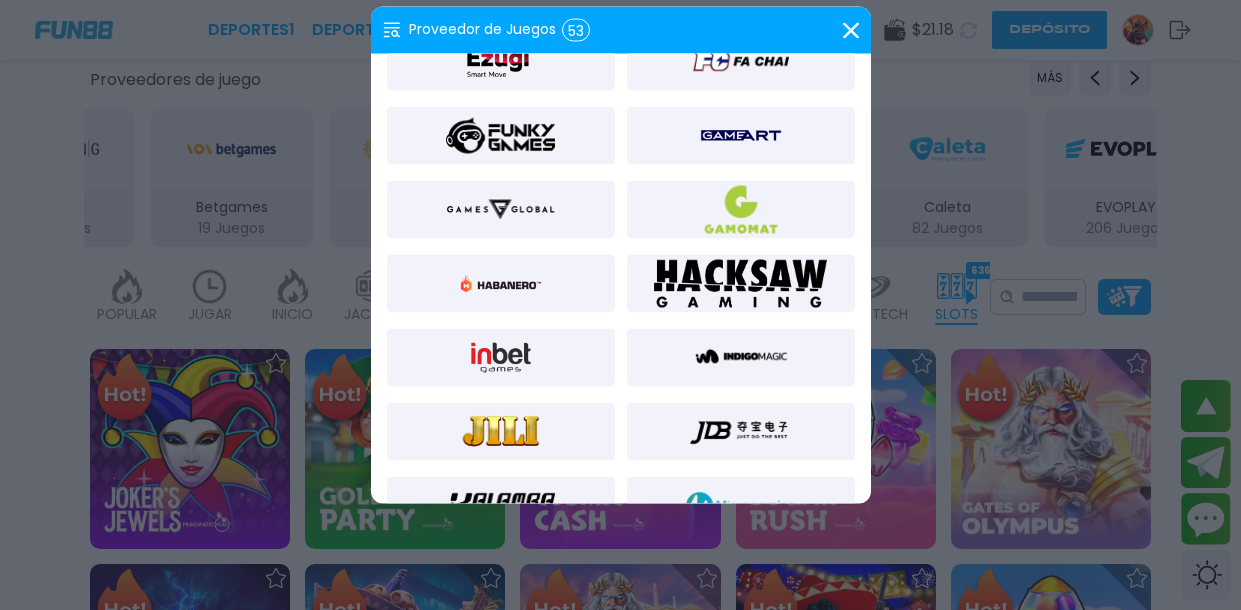 click at bounding box center [501, 284] 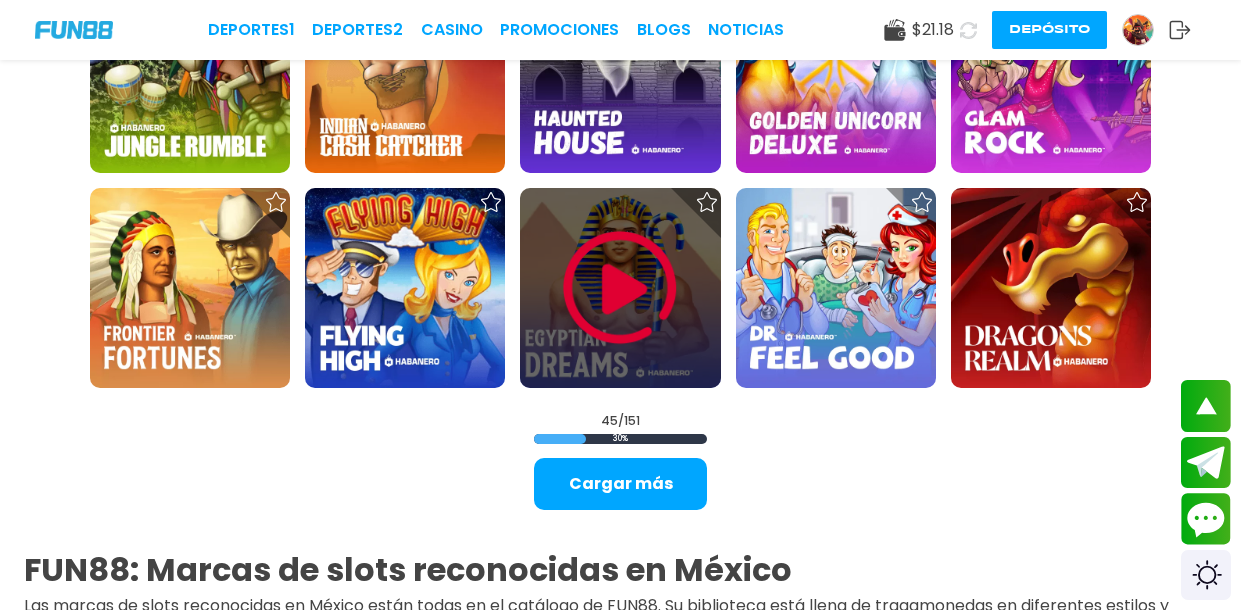 scroll, scrollTop: 2199, scrollLeft: 0, axis: vertical 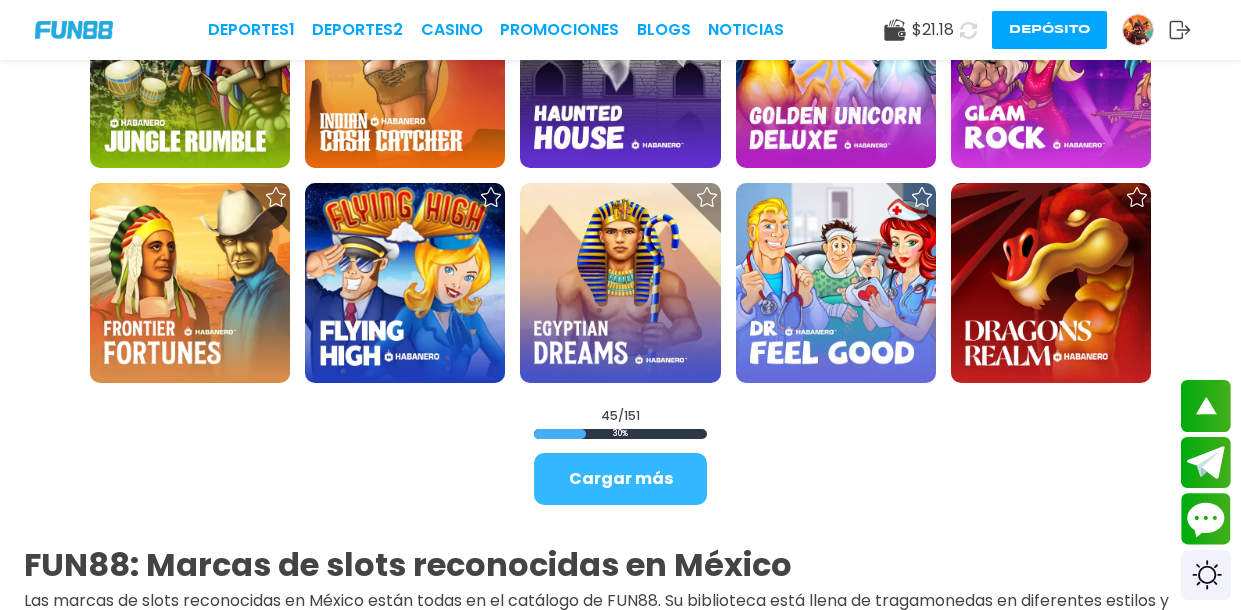 click on "Cargar más" at bounding box center [620, 479] 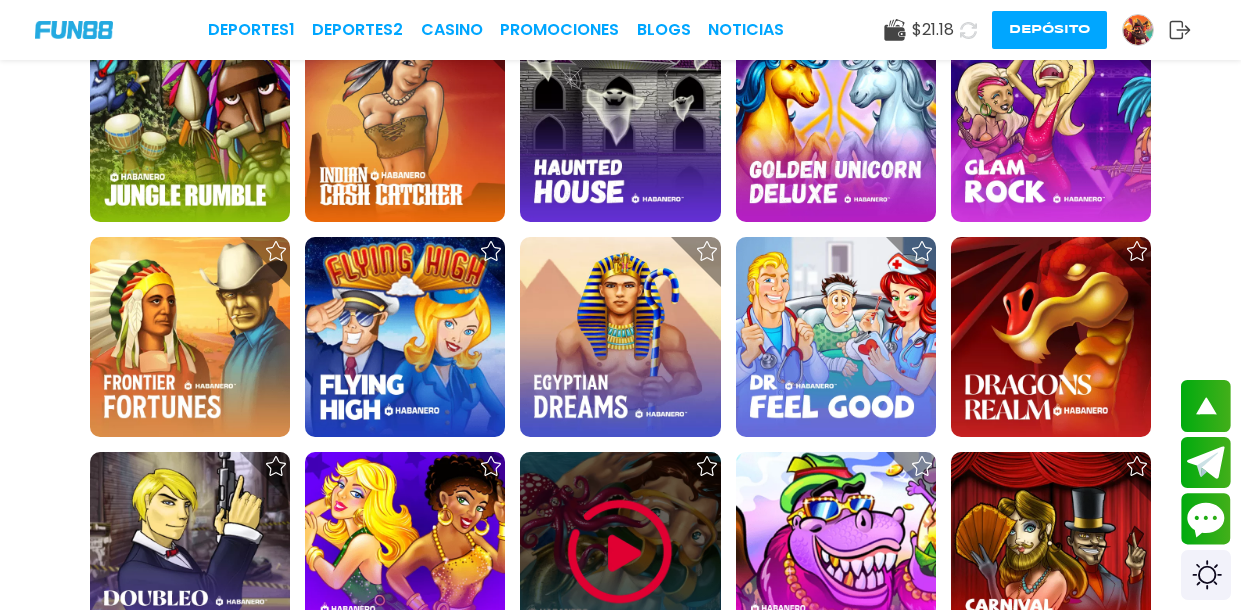 scroll, scrollTop: 2164, scrollLeft: 0, axis: vertical 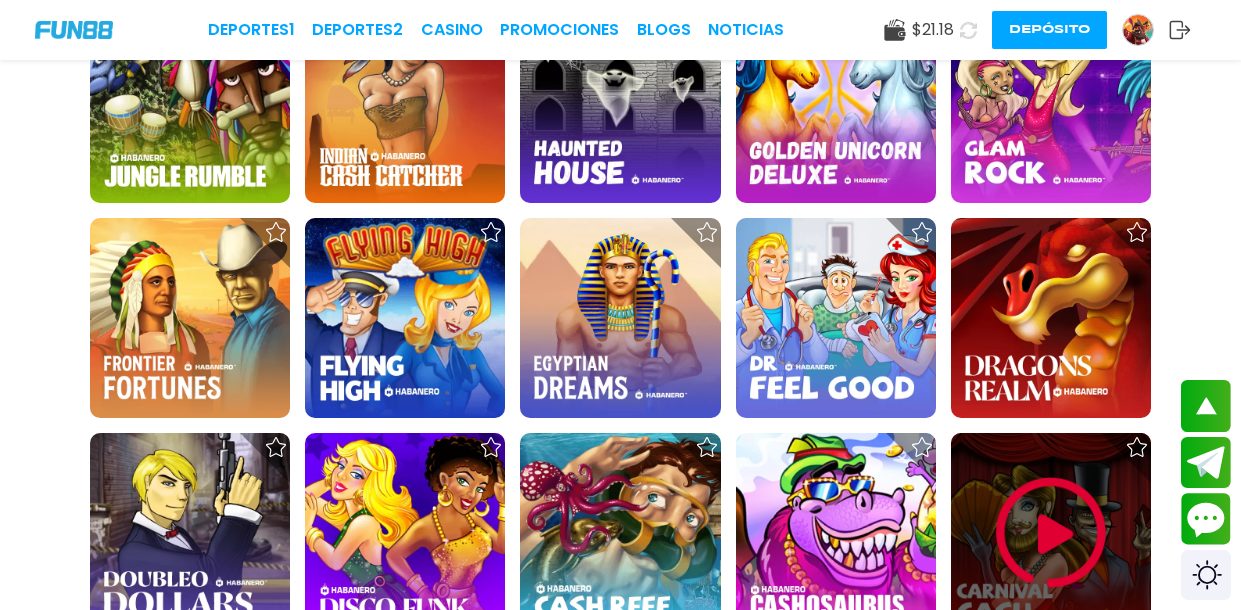 click at bounding box center (1051, 533) 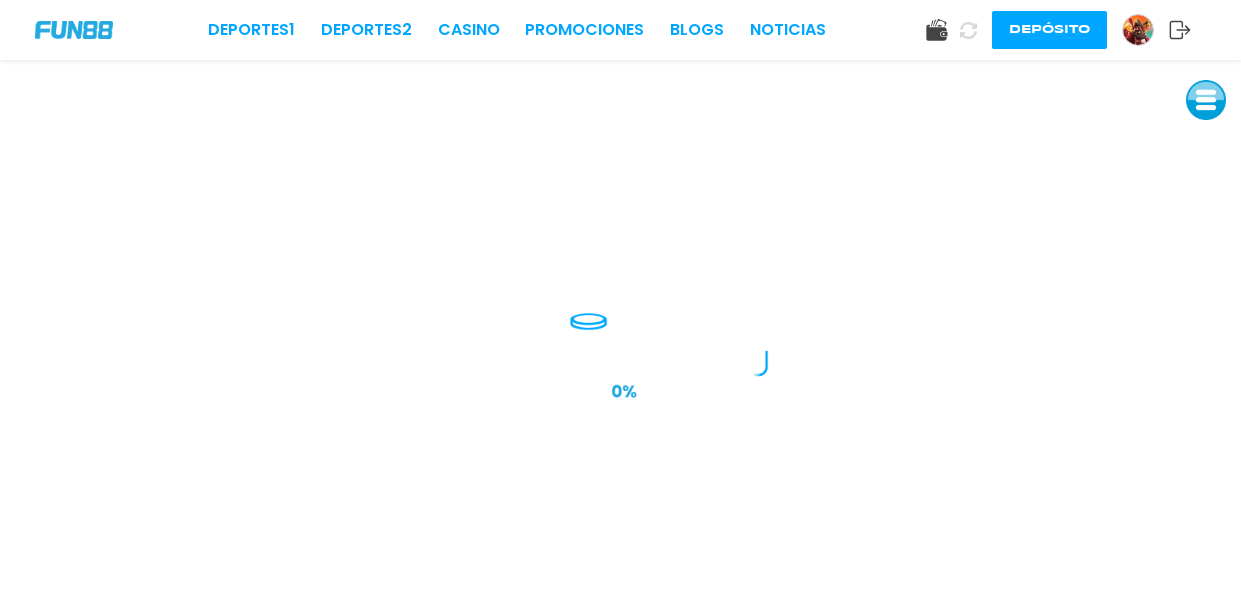 scroll, scrollTop: 0, scrollLeft: 0, axis: both 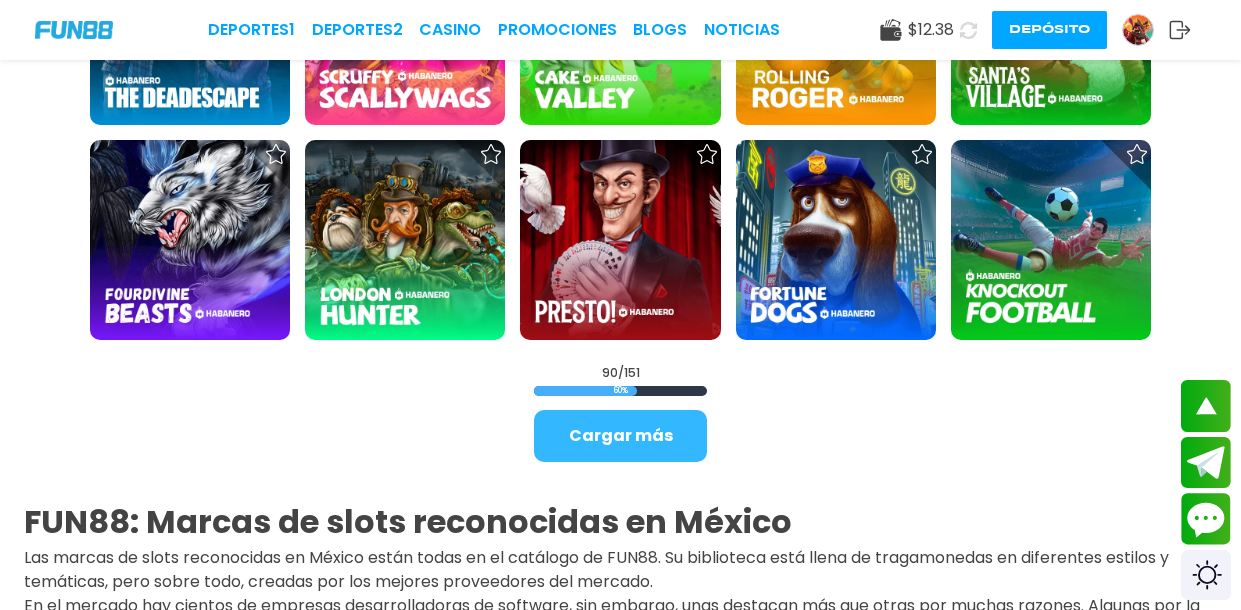 click on "Cargar más" at bounding box center [620, 436] 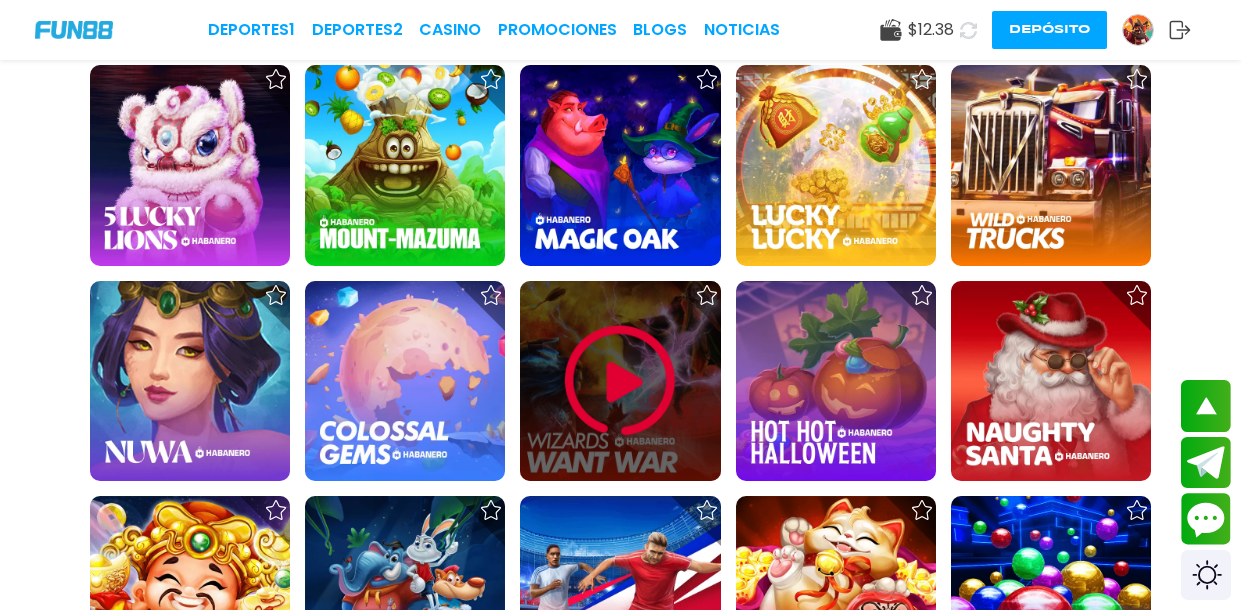 scroll, scrollTop: 4602, scrollLeft: 0, axis: vertical 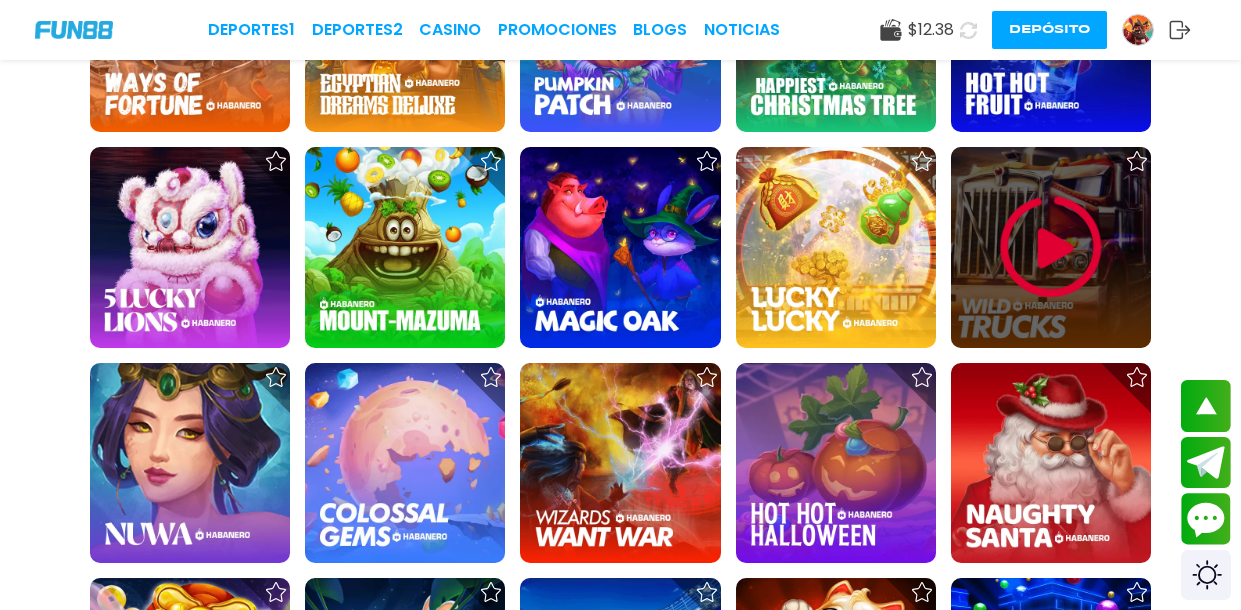 click at bounding box center (1051, 247) 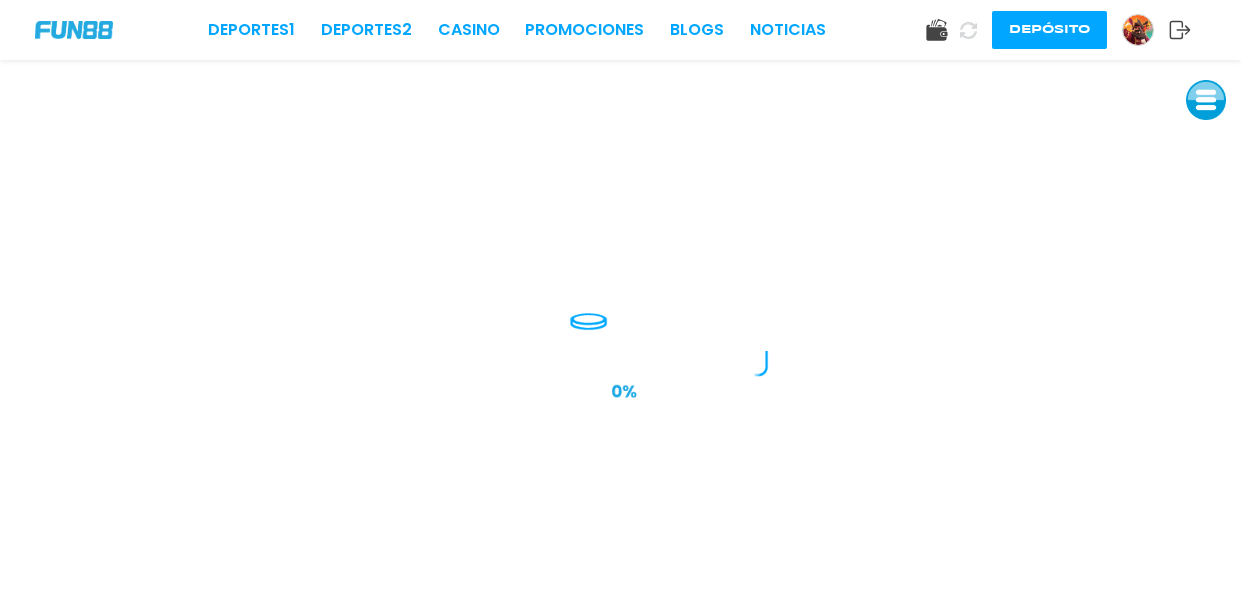 scroll, scrollTop: 0, scrollLeft: 0, axis: both 